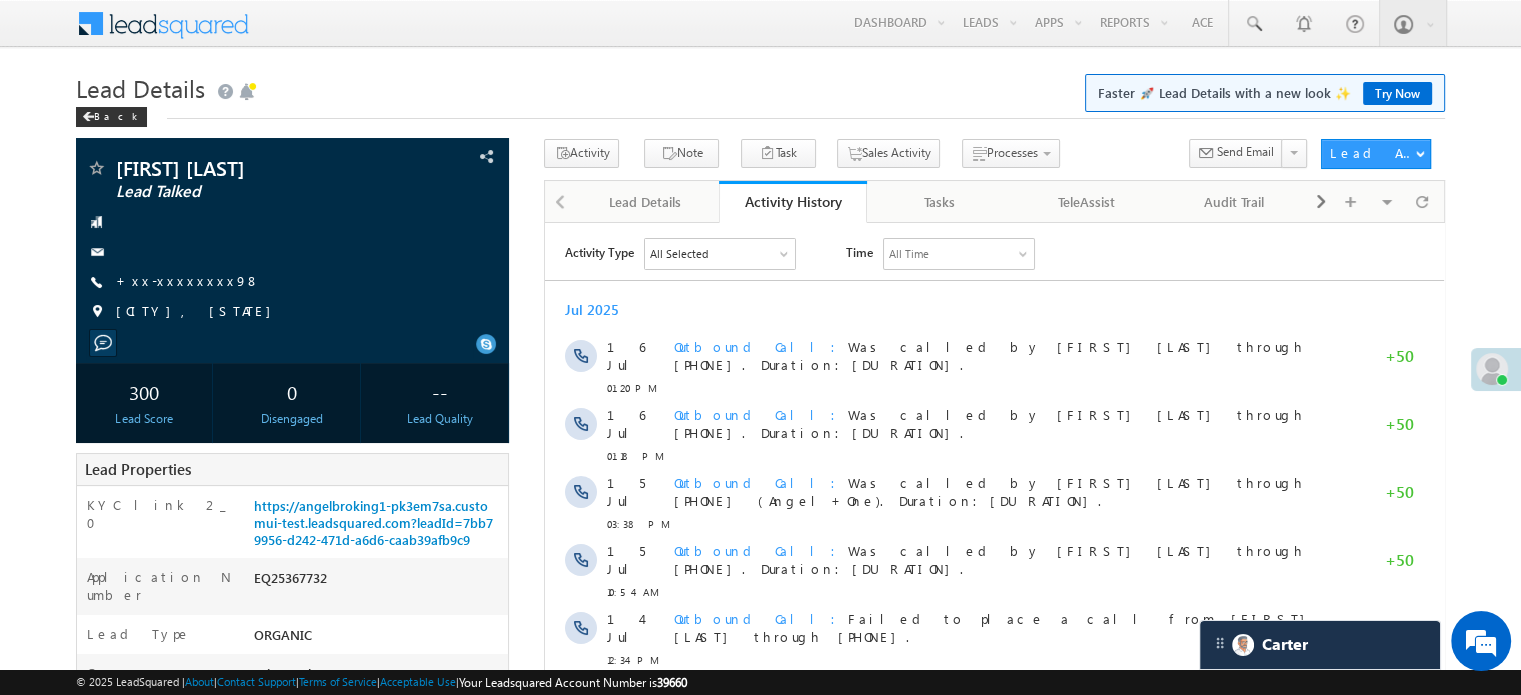 scroll, scrollTop: 0, scrollLeft: 0, axis: both 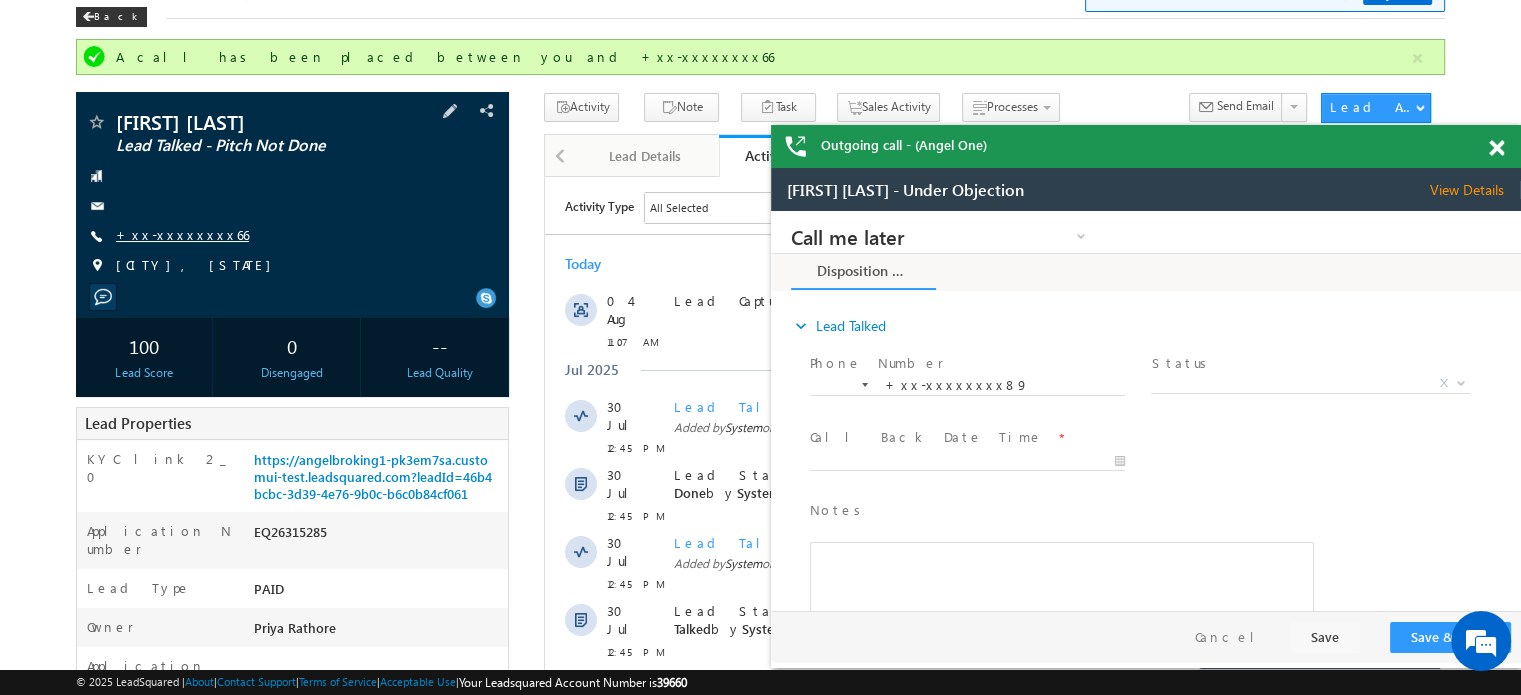 click on "+xx-xxxxxxxx66" at bounding box center [182, 234] 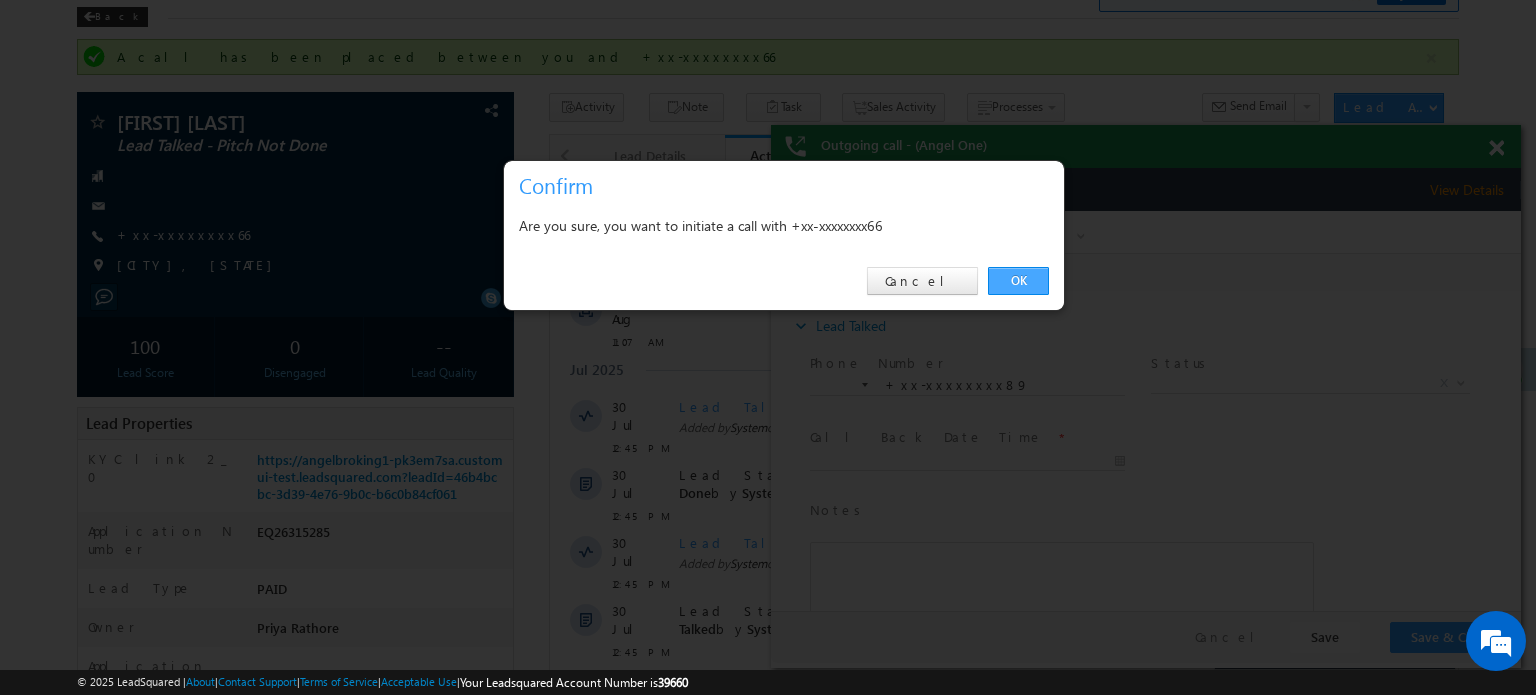 click on "OK" at bounding box center [1018, 281] 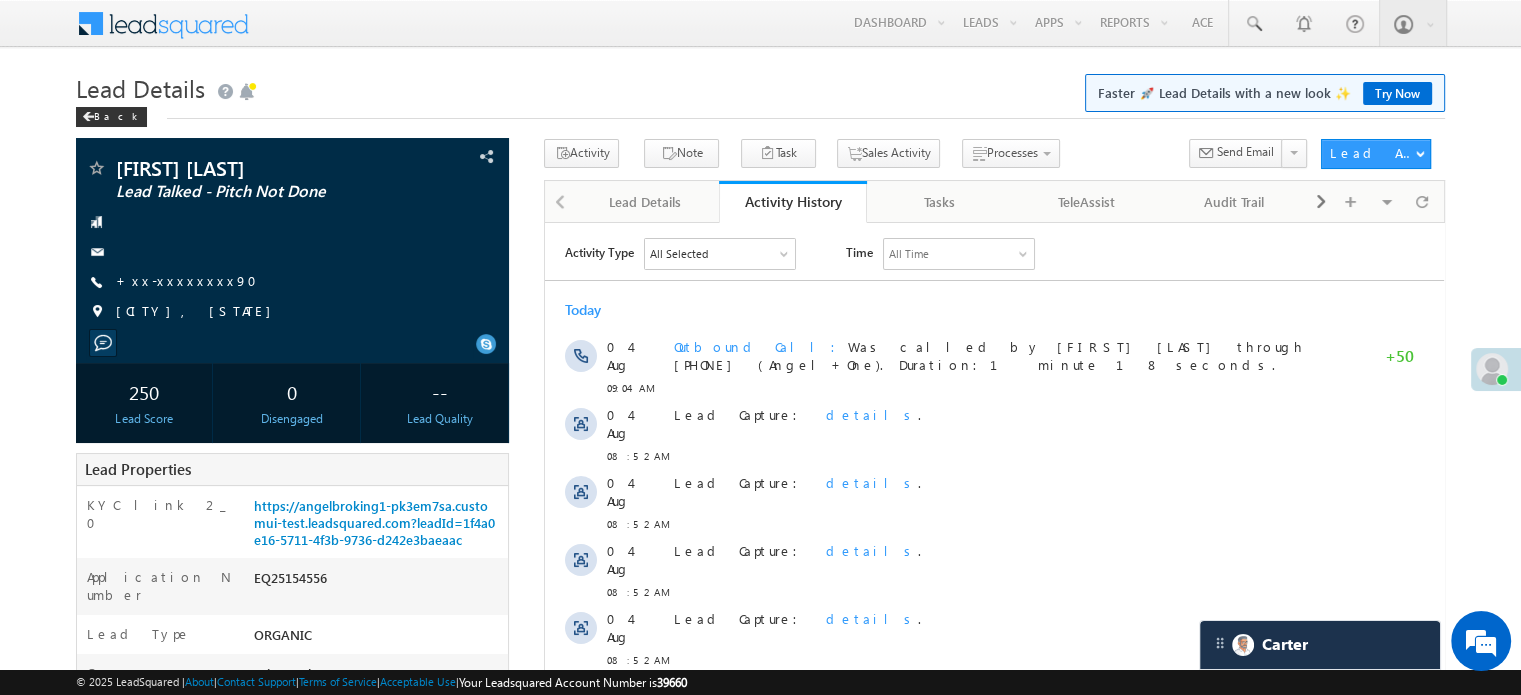 scroll, scrollTop: 0, scrollLeft: 0, axis: both 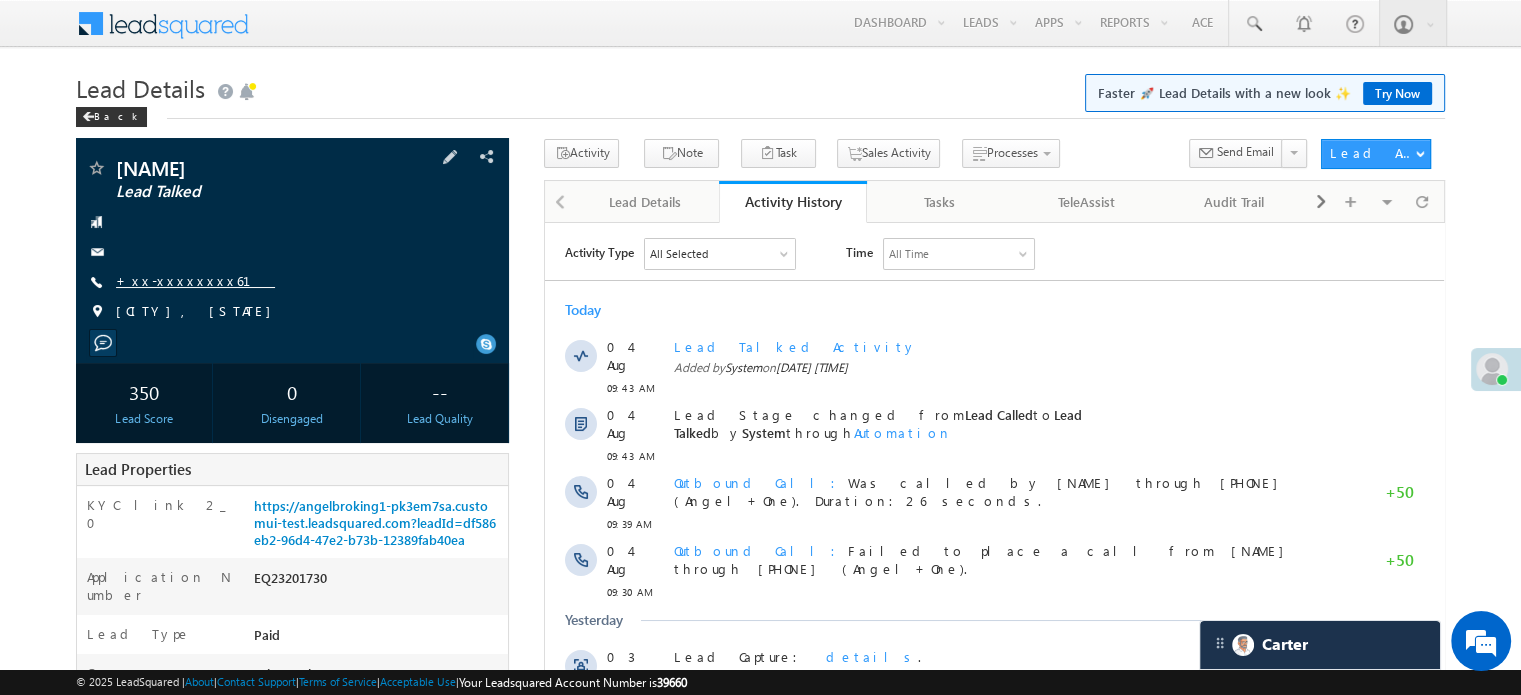 click on "+xx-xxxxxxxx61" at bounding box center [195, 280] 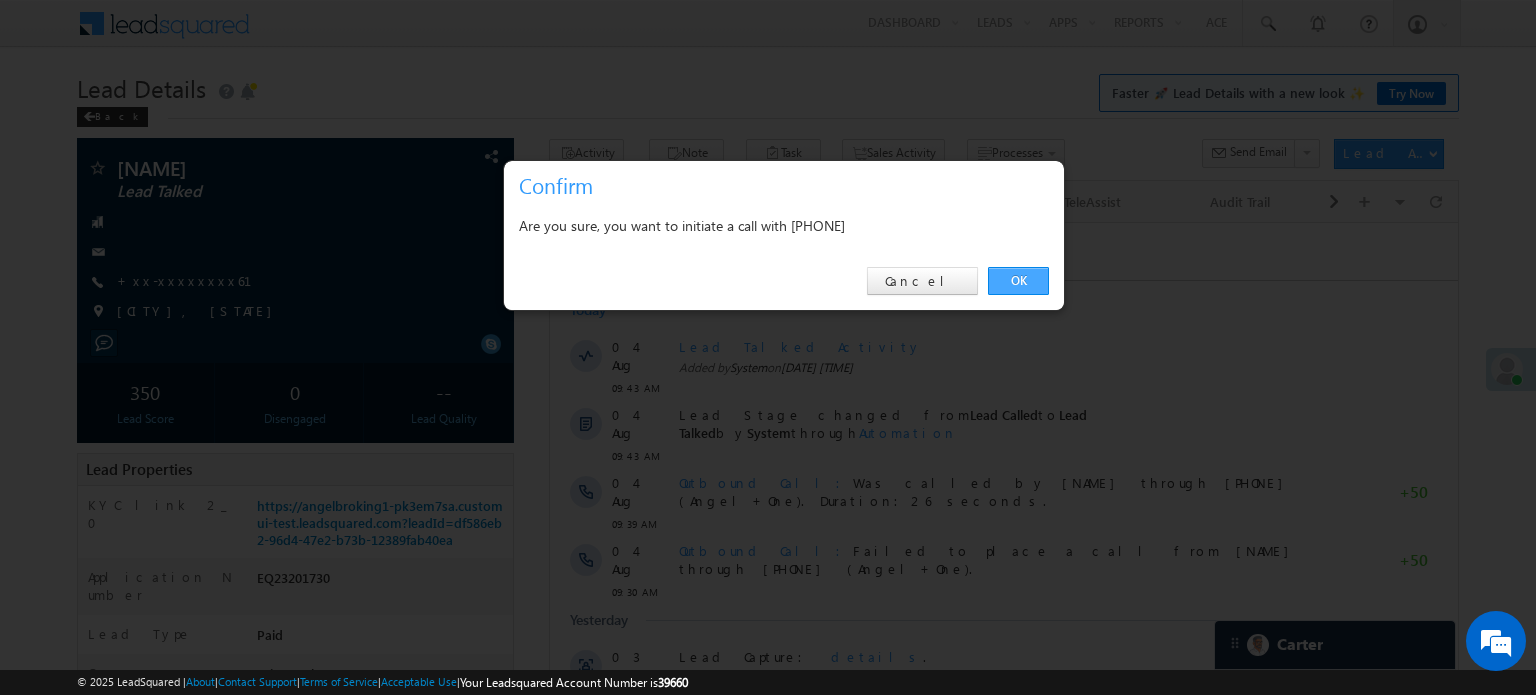 click on "OK" at bounding box center [1018, 281] 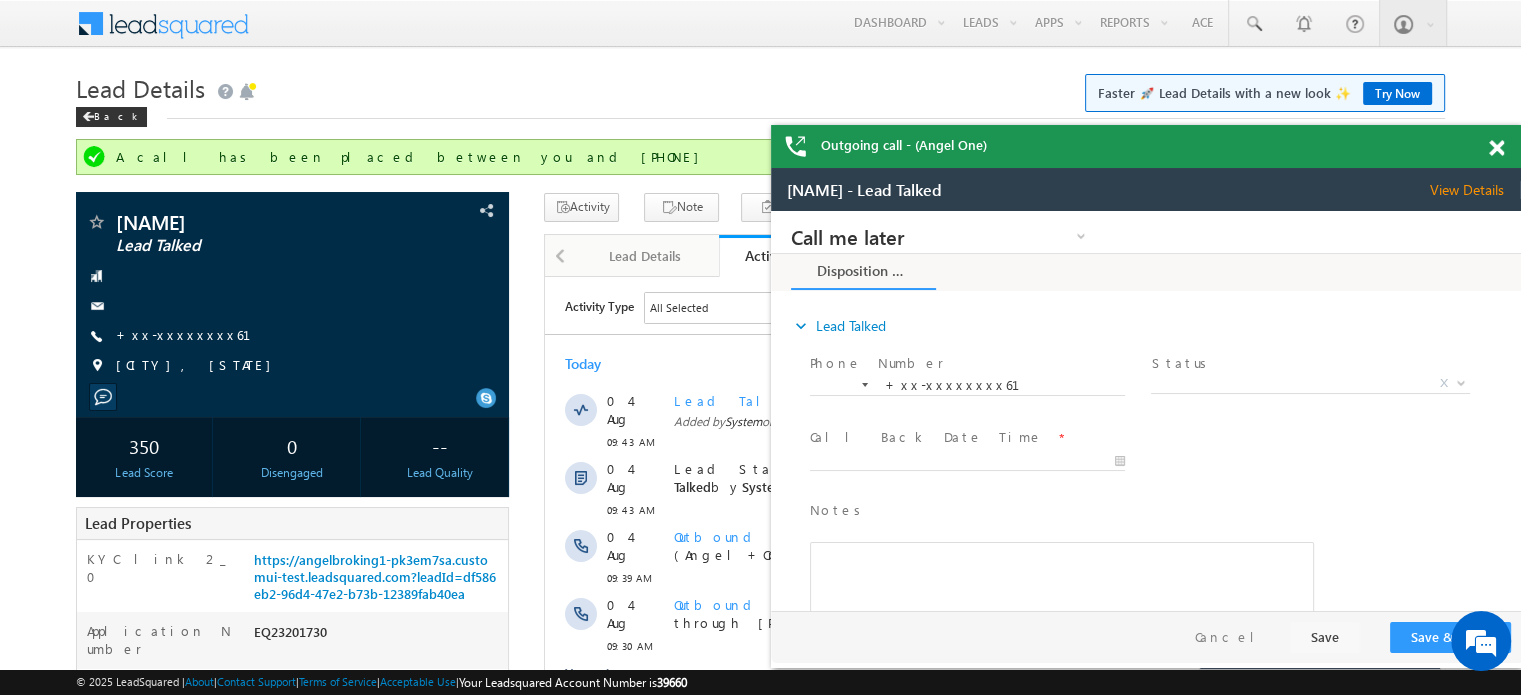 scroll, scrollTop: 0, scrollLeft: 0, axis: both 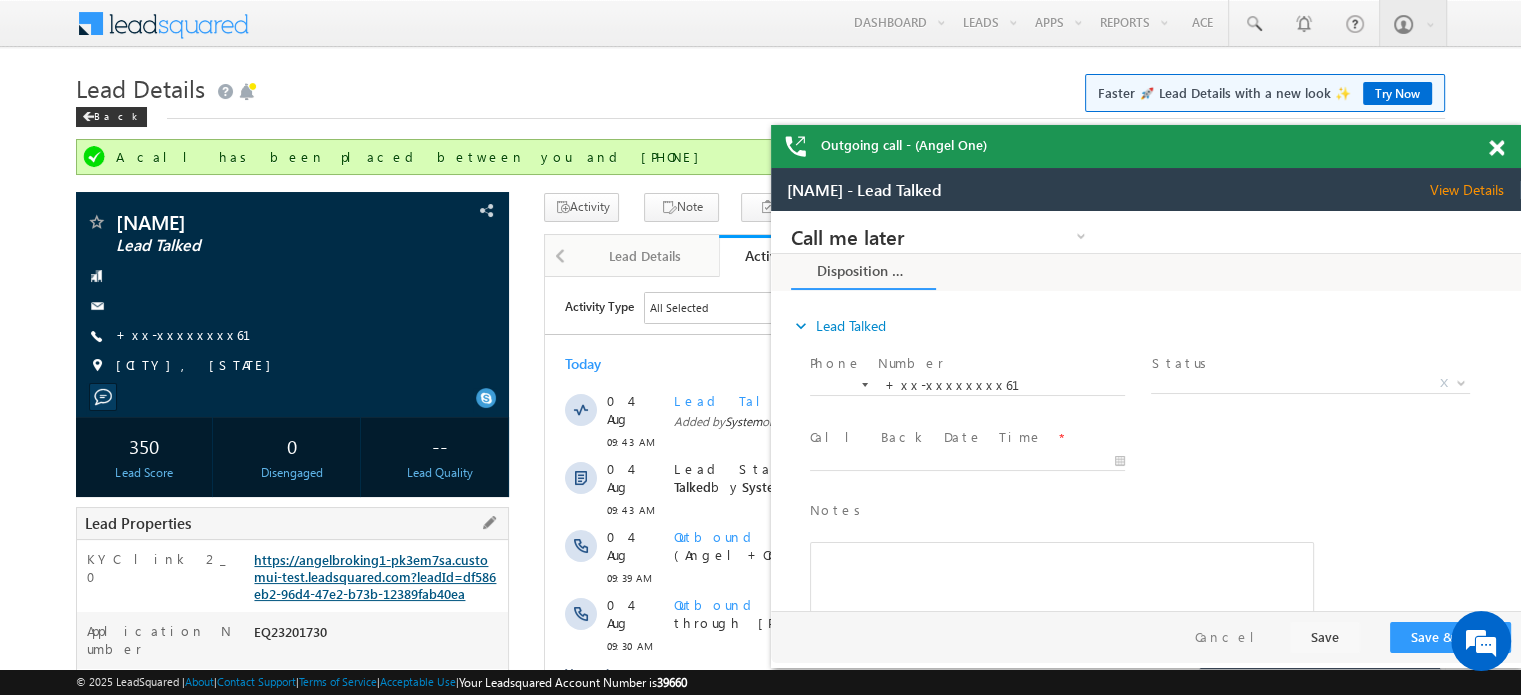 click on "https://angelbroking1-pk3em7sa.customui-test.leadsquared.com?leadId=df586eb2-96d4-47e2-b73b-12389fab40ea" at bounding box center (375, 576) 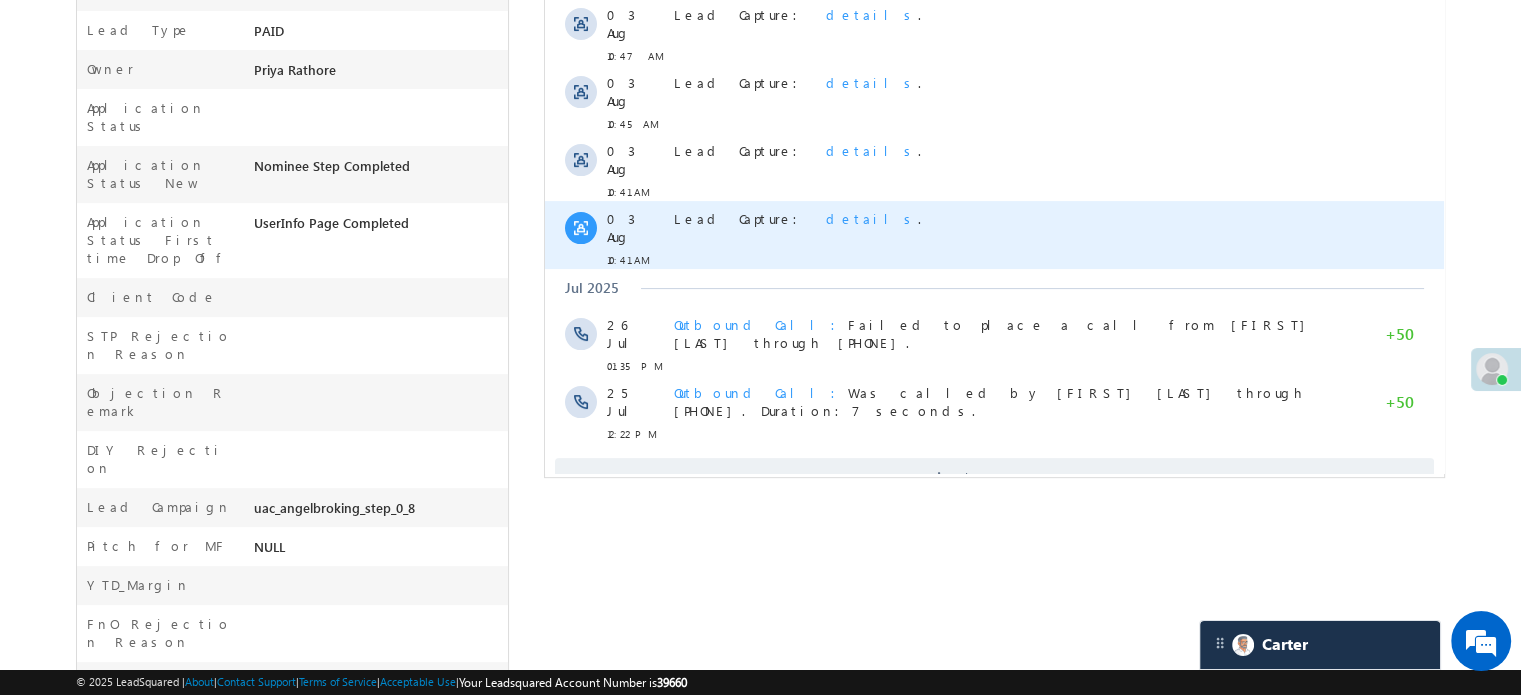 scroll, scrollTop: 0, scrollLeft: 0, axis: both 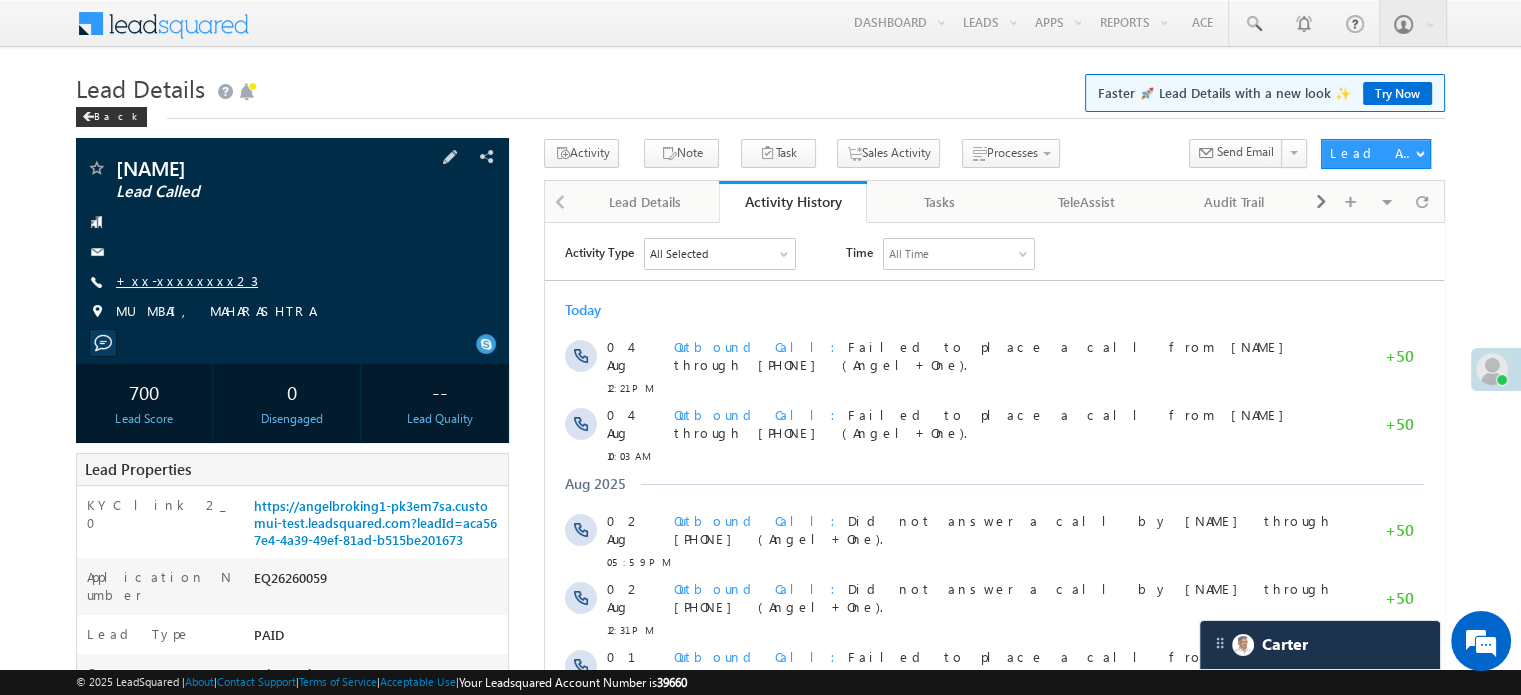 click on "+xx-xxxxxxxx23" at bounding box center [187, 280] 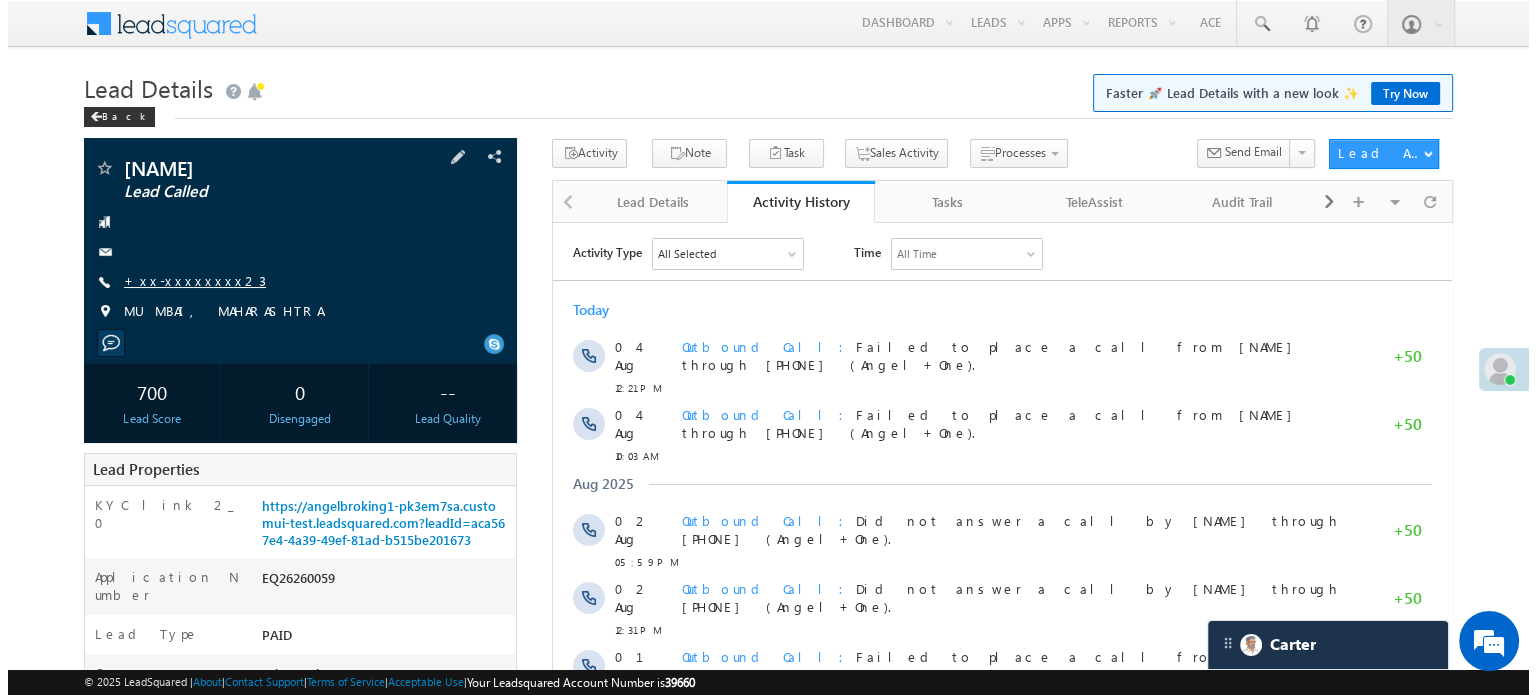 scroll, scrollTop: 10160, scrollLeft: 0, axis: vertical 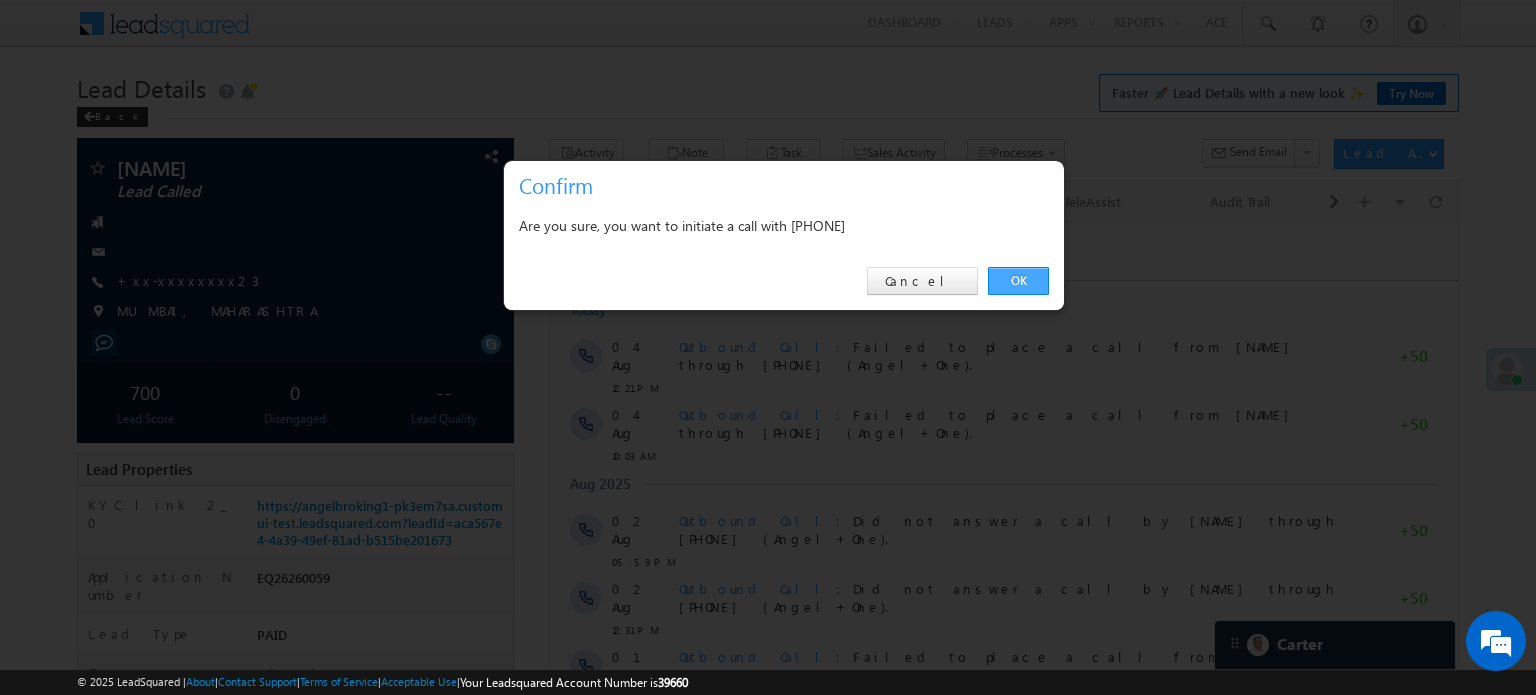drag, startPoint x: 1018, startPoint y: 287, endPoint x: 335, endPoint y: 26, distance: 731.1703 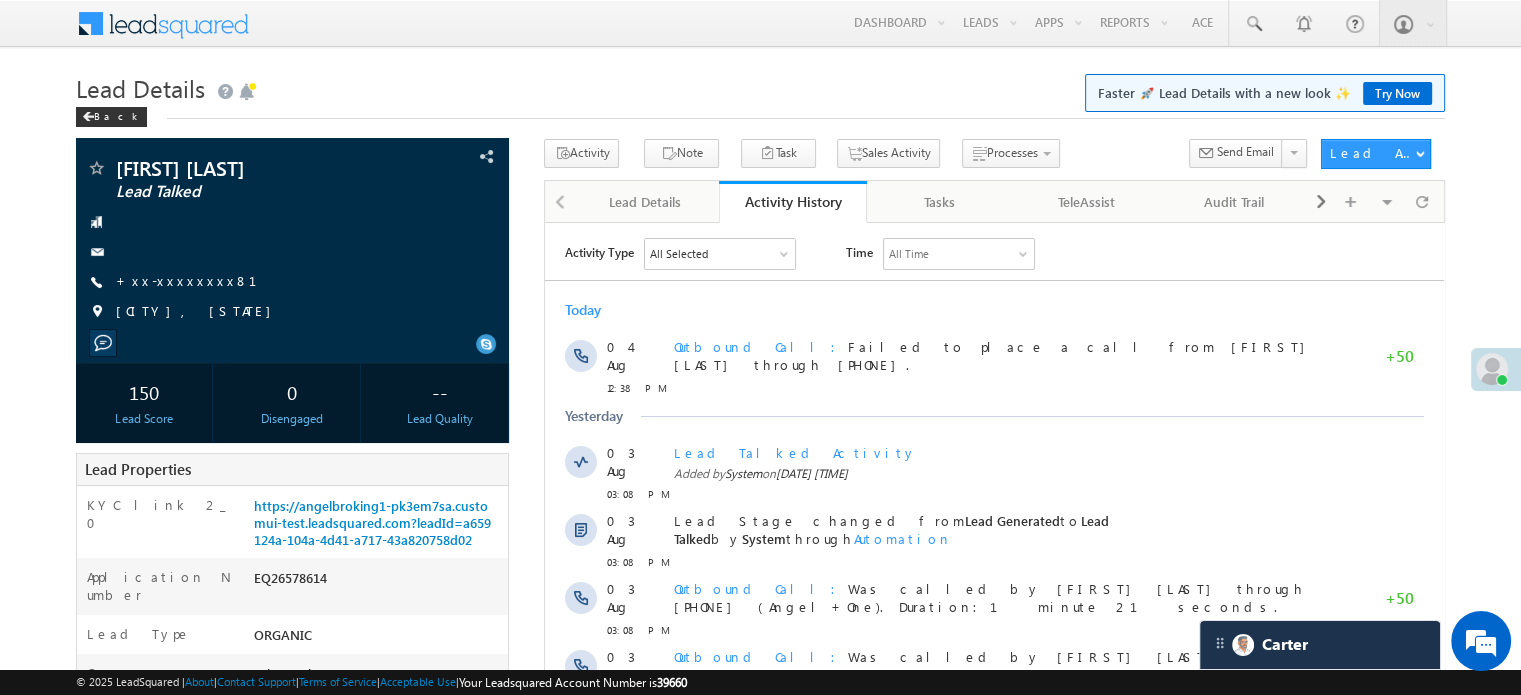 scroll, scrollTop: 0, scrollLeft: 0, axis: both 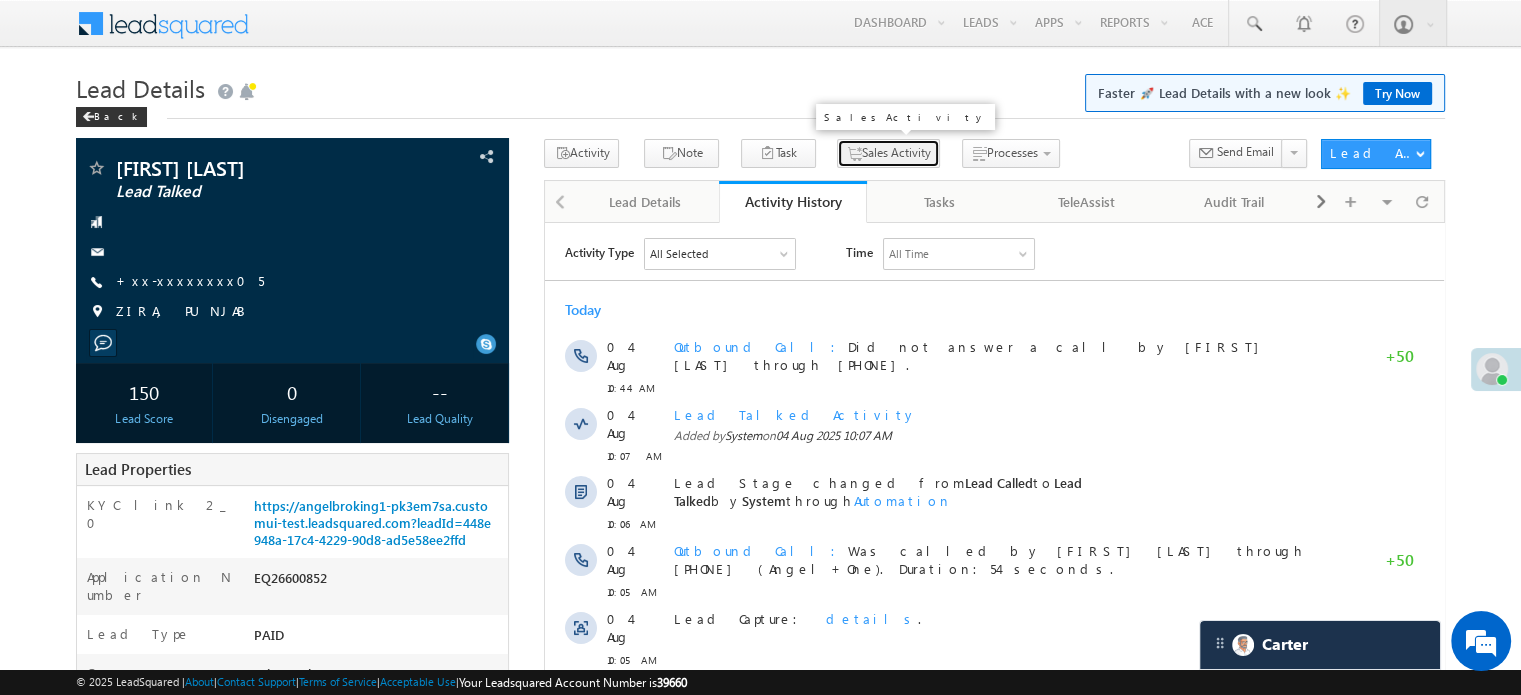 click on "Sales Activity" at bounding box center (888, 153) 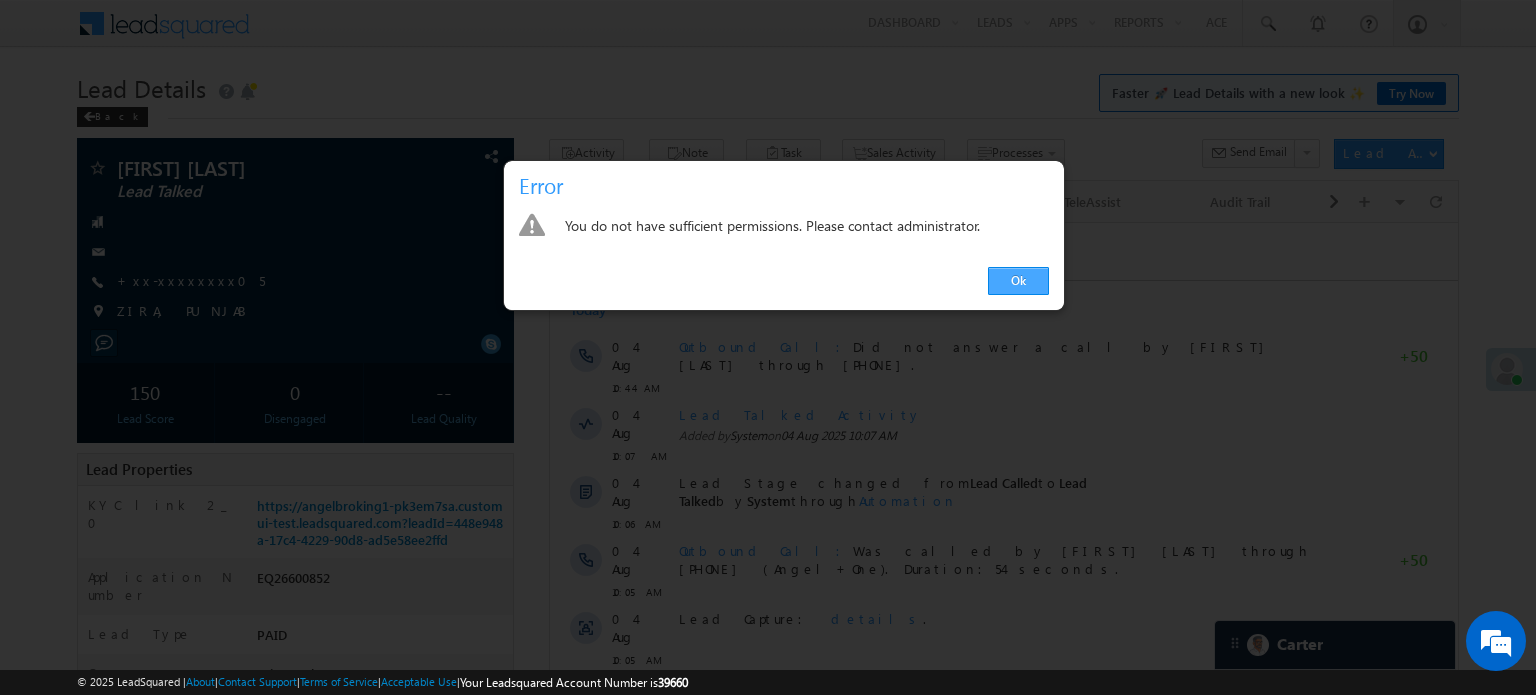 click on "Ok" at bounding box center [1018, 281] 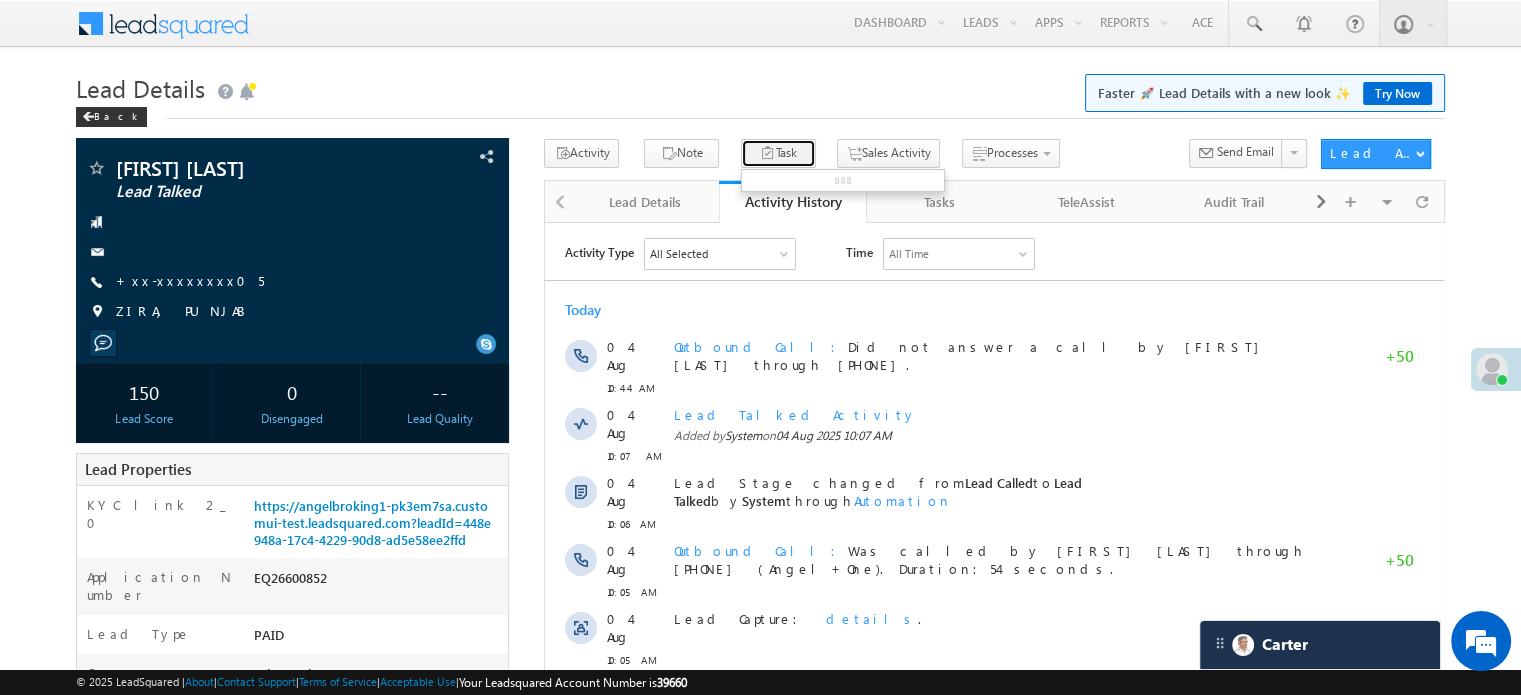click at bounding box center (768, 154) 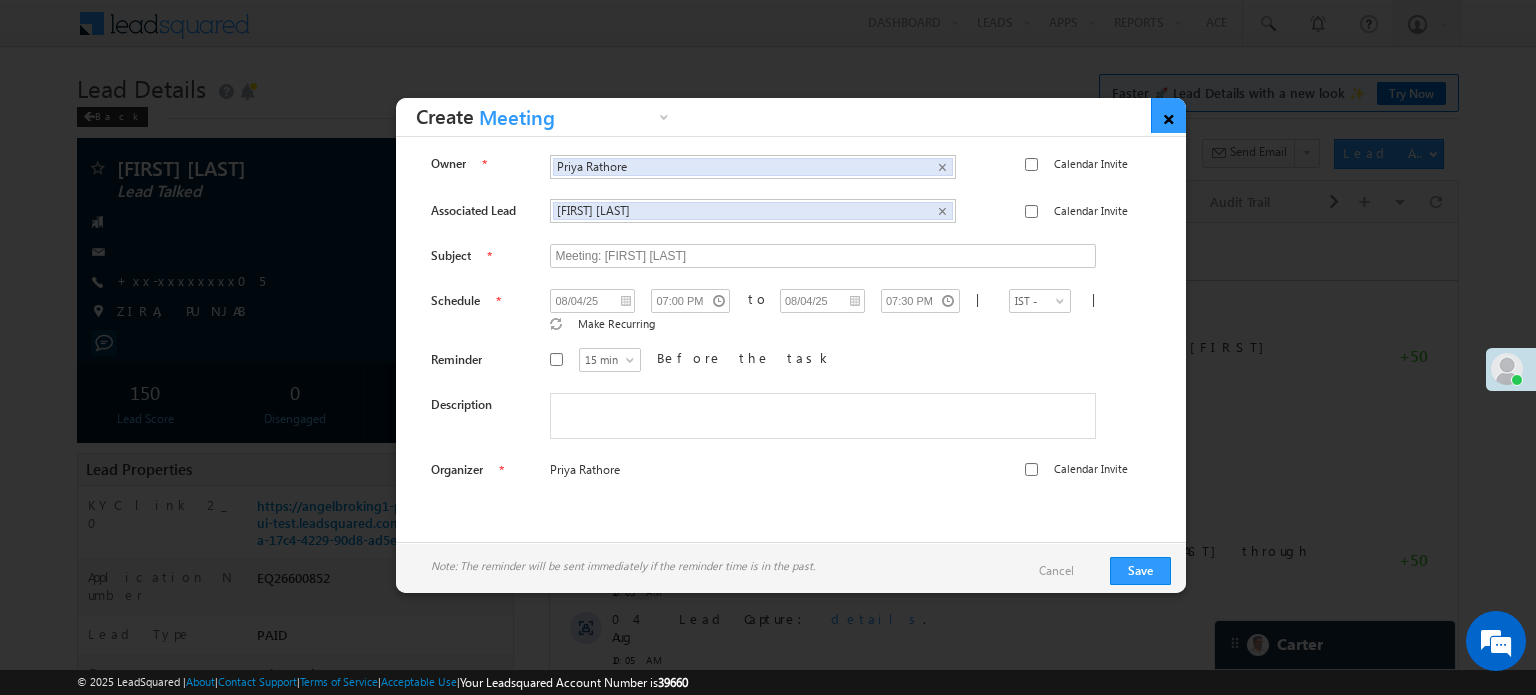 click on "×" at bounding box center (1168, 115) 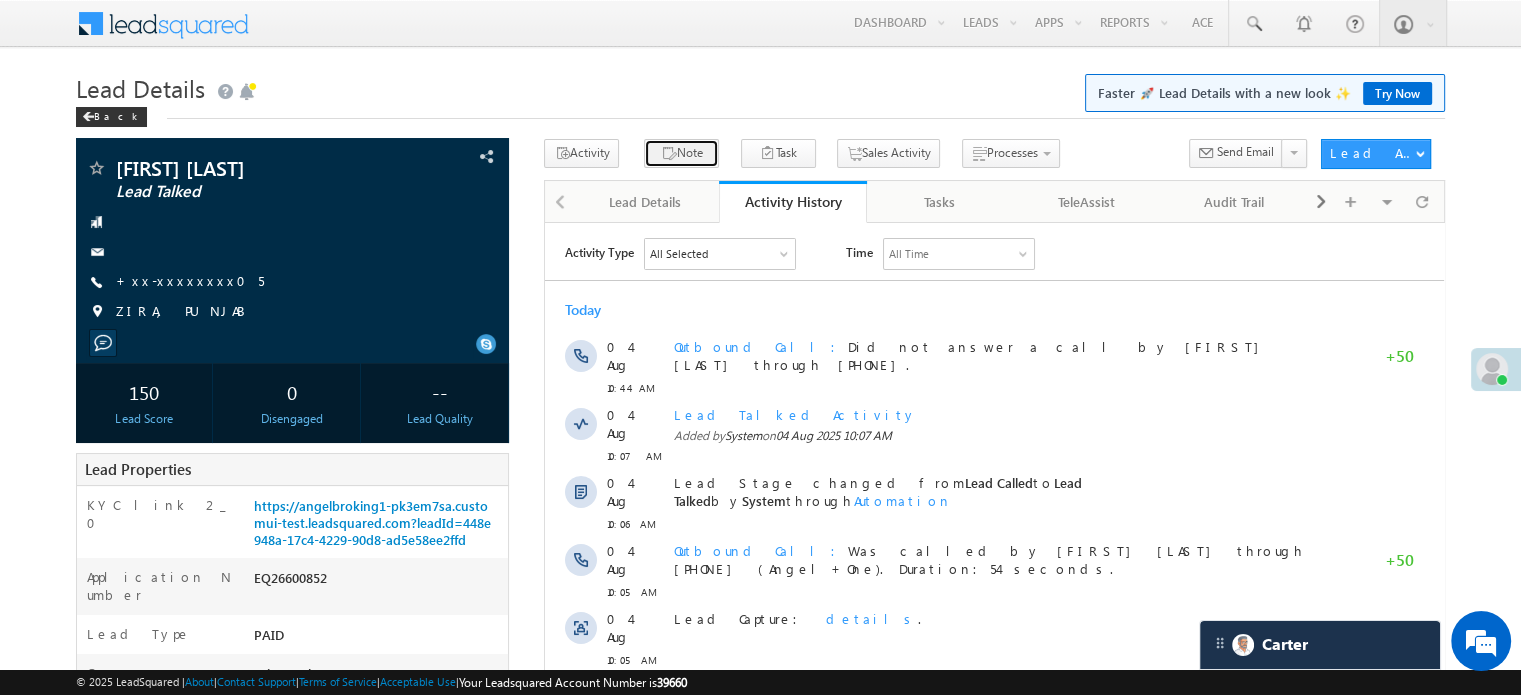 click on "Note" at bounding box center [681, 153] 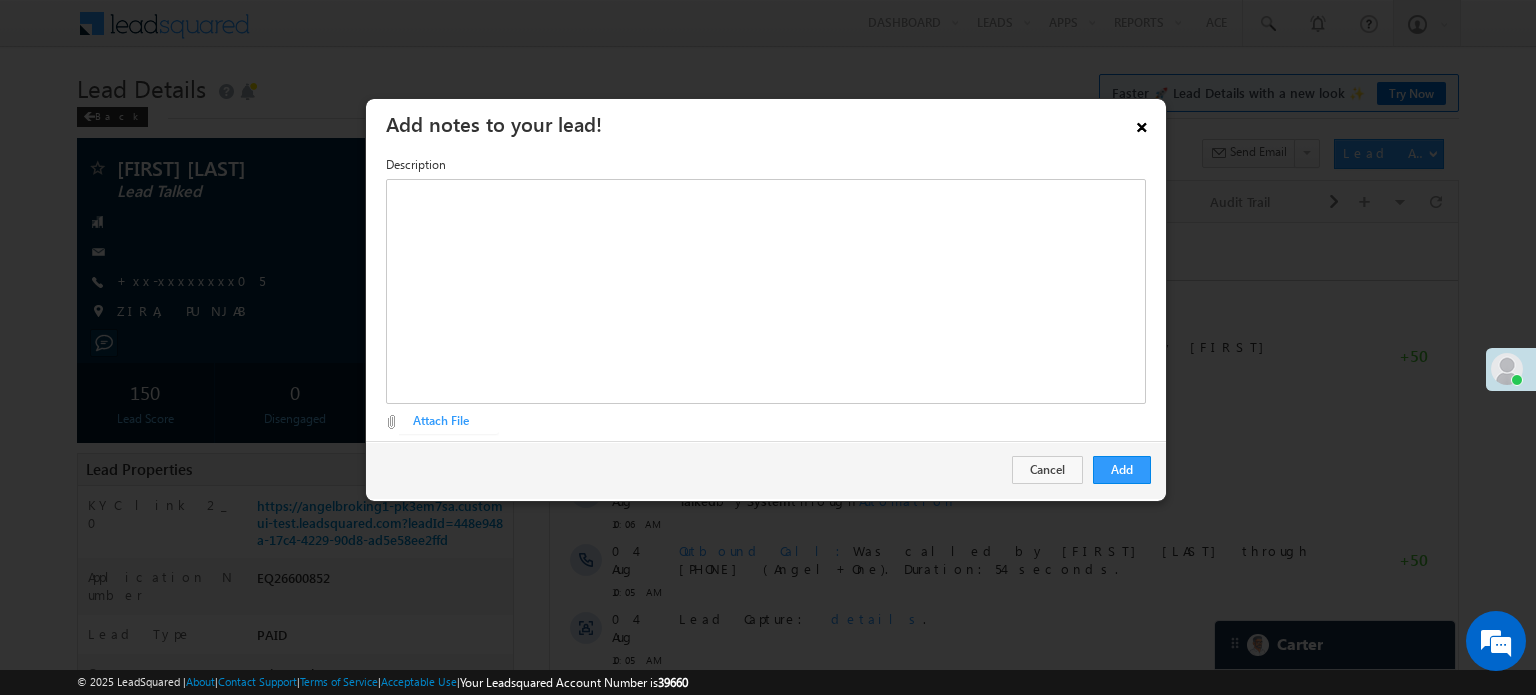 click on "×" at bounding box center [1142, 123] 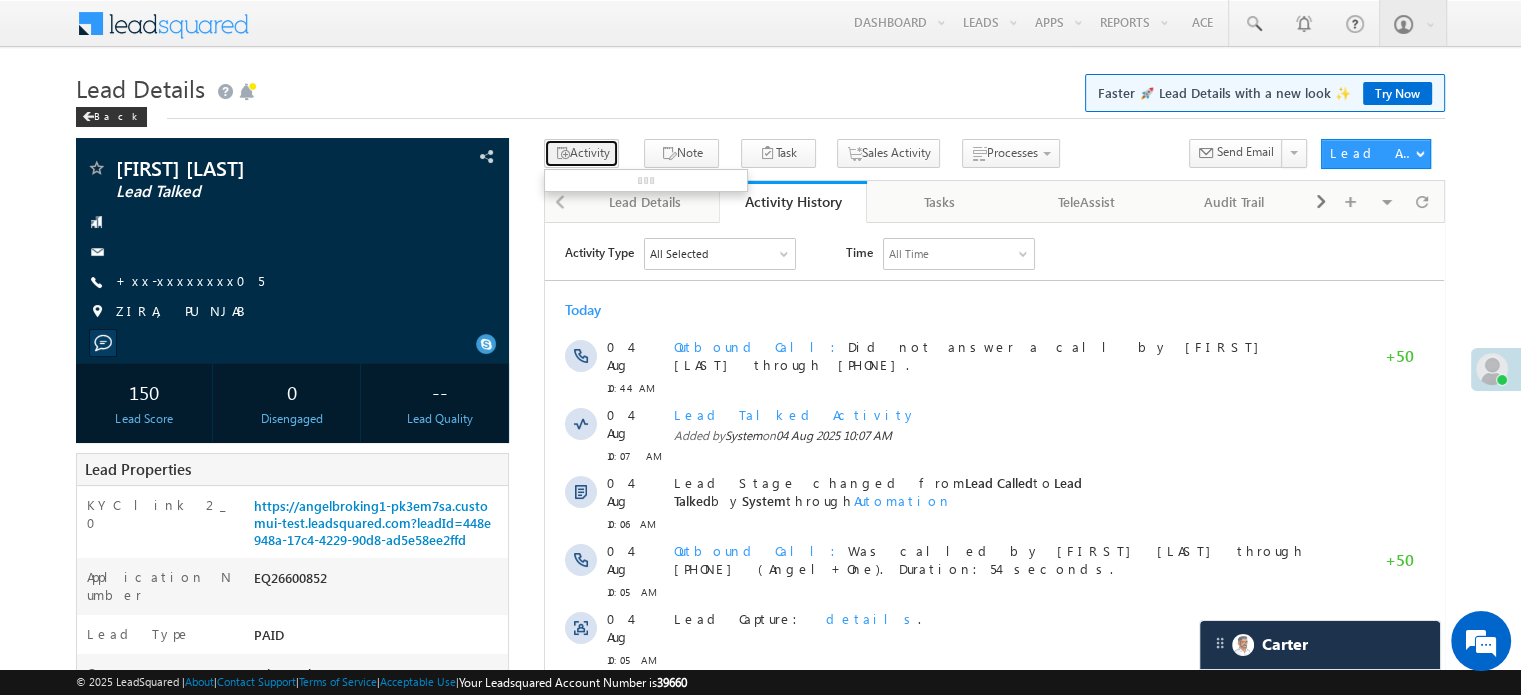 click on "Activity" at bounding box center [581, 153] 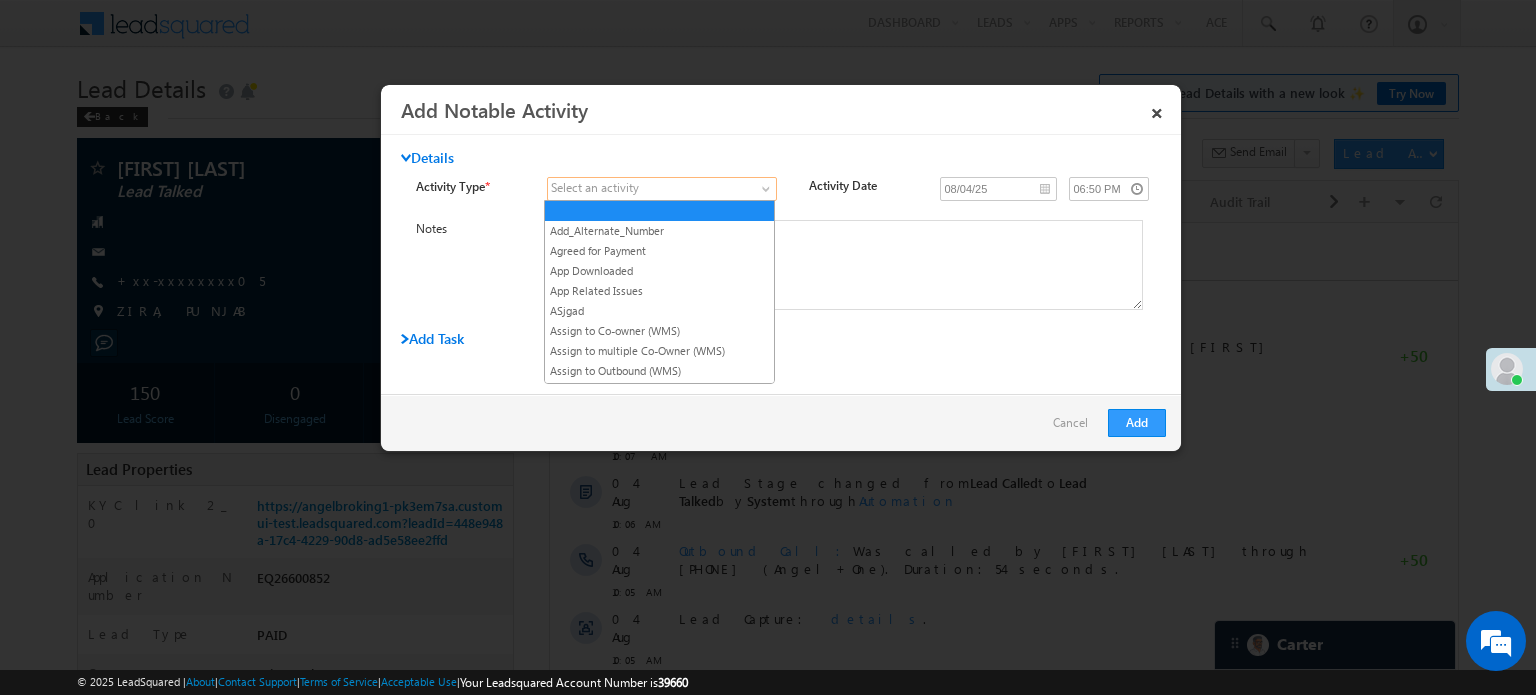 click at bounding box center [662, 189] 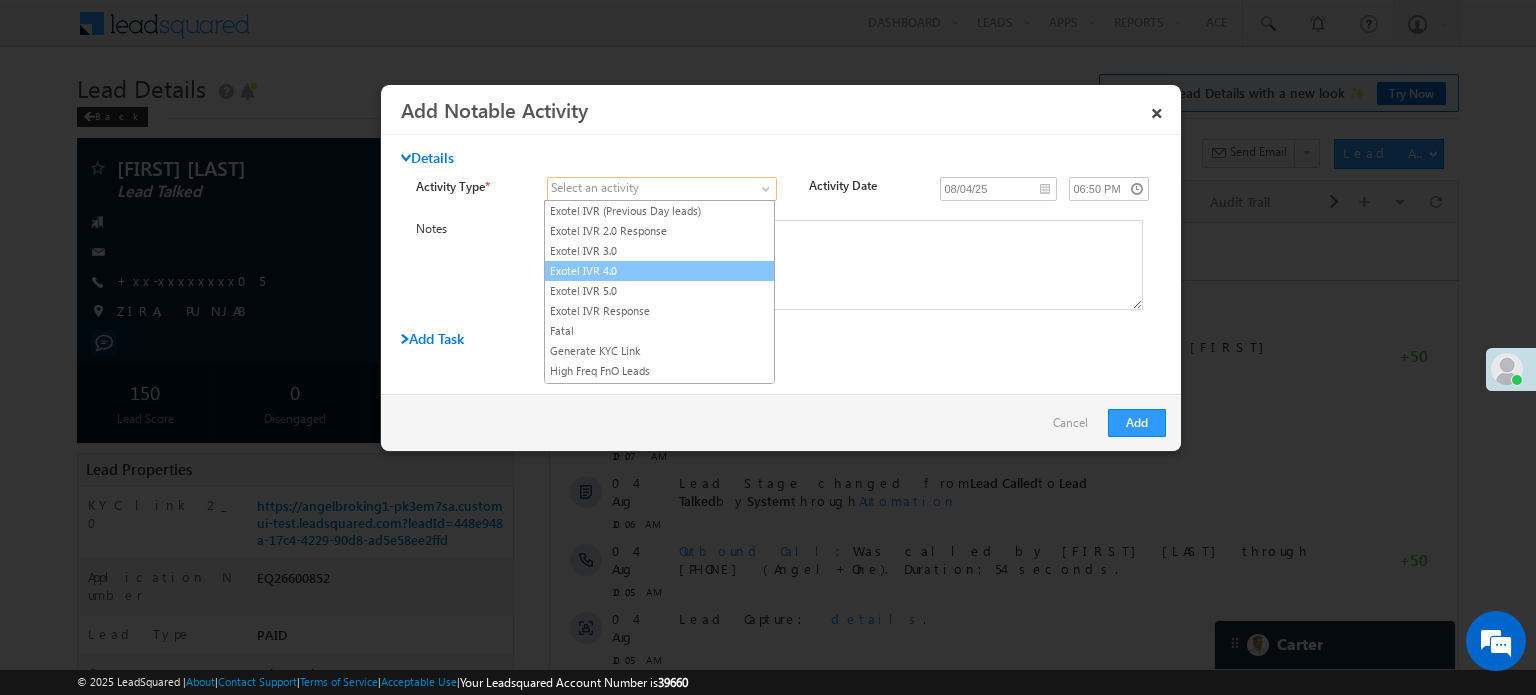scroll, scrollTop: 700, scrollLeft: 0, axis: vertical 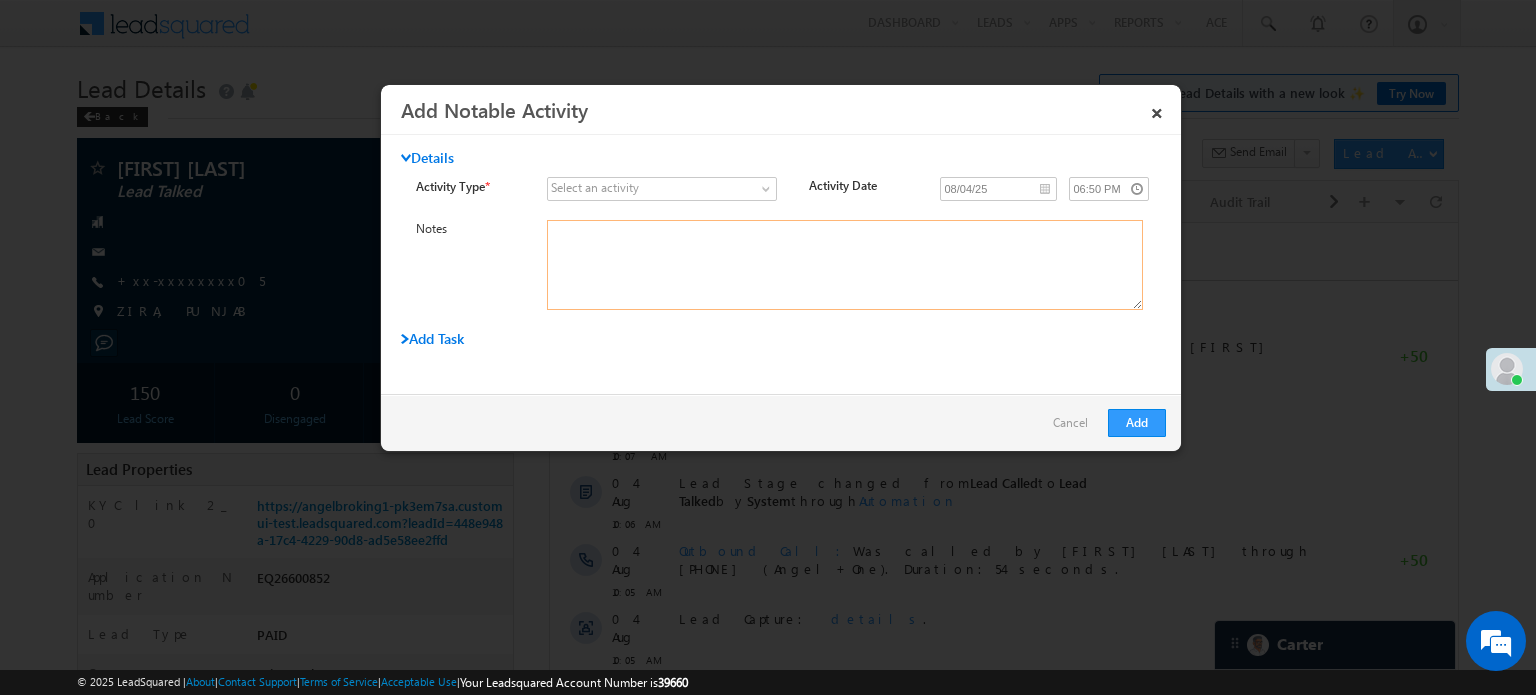 click at bounding box center [845, 265] 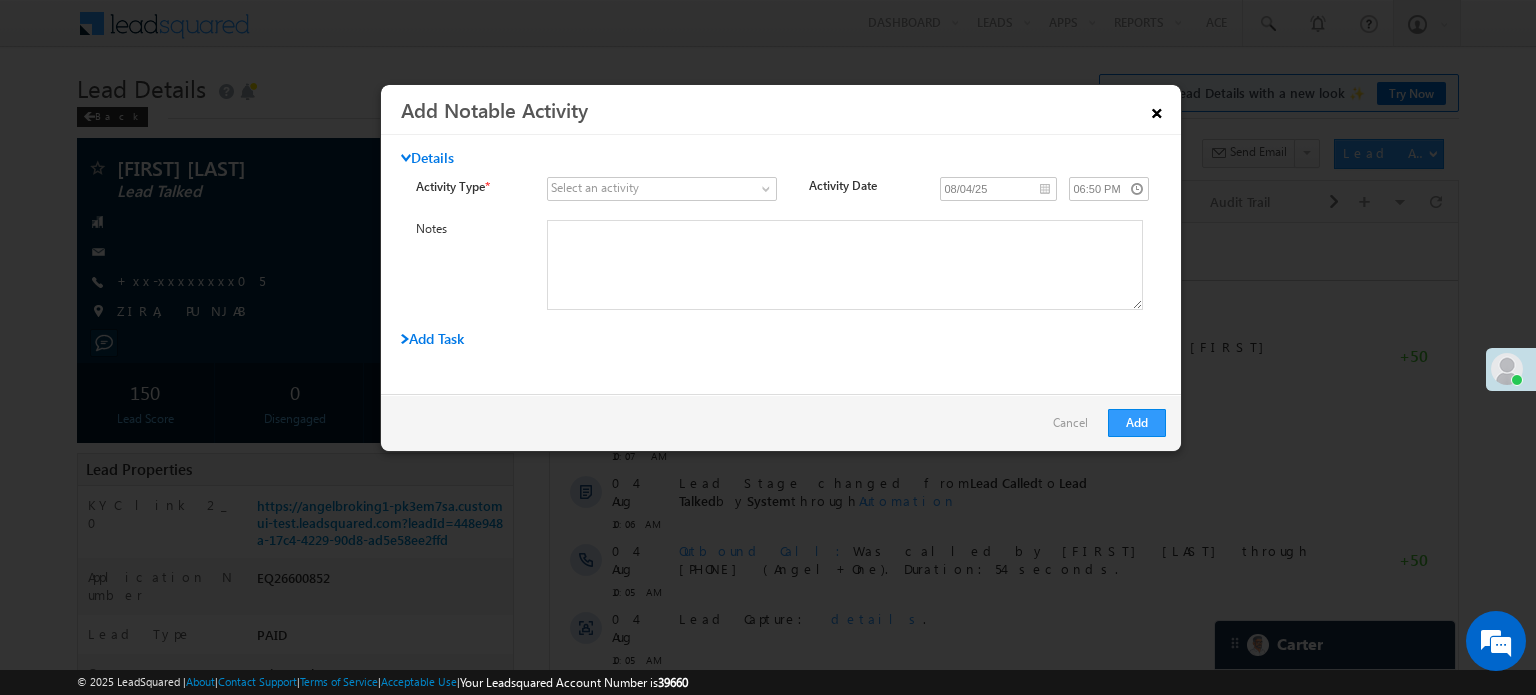 click on "×" at bounding box center (1157, 109) 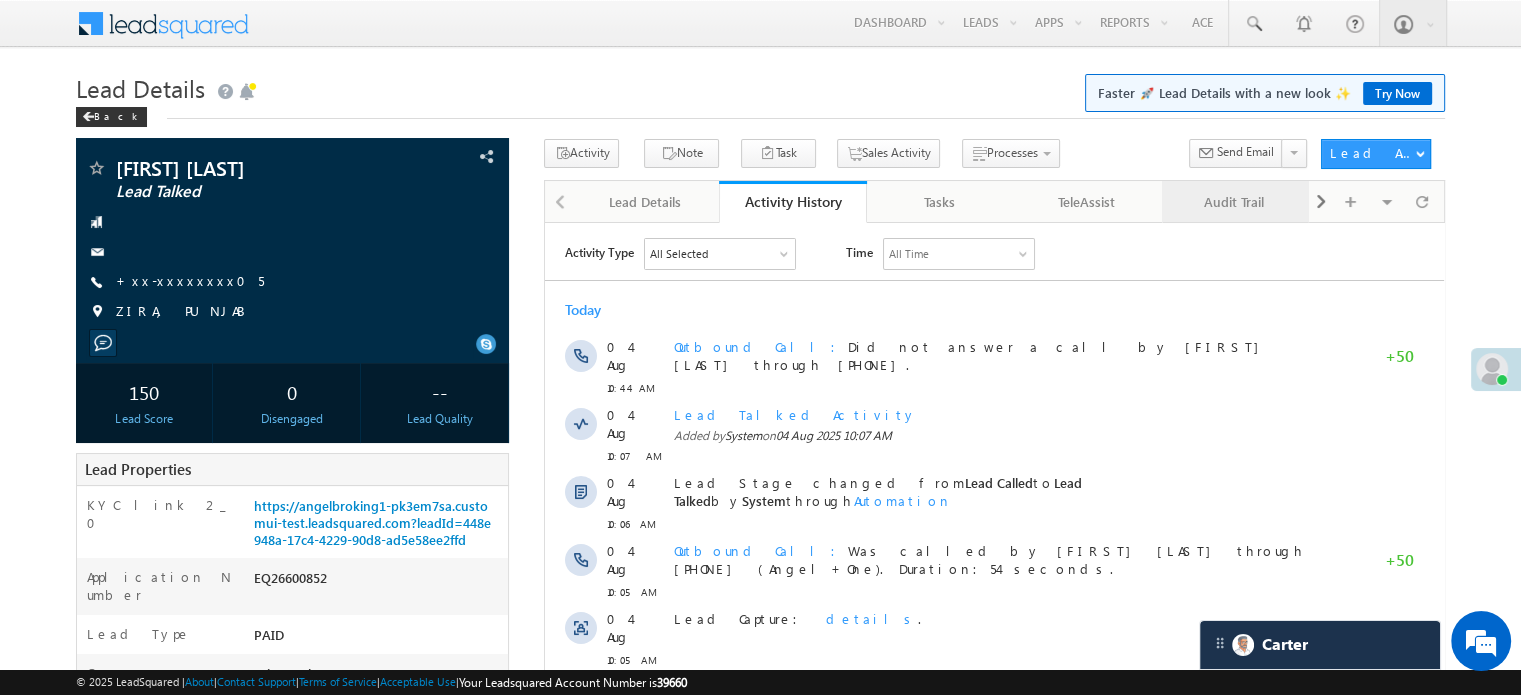 click on "Audit Trail" at bounding box center [1234, 202] 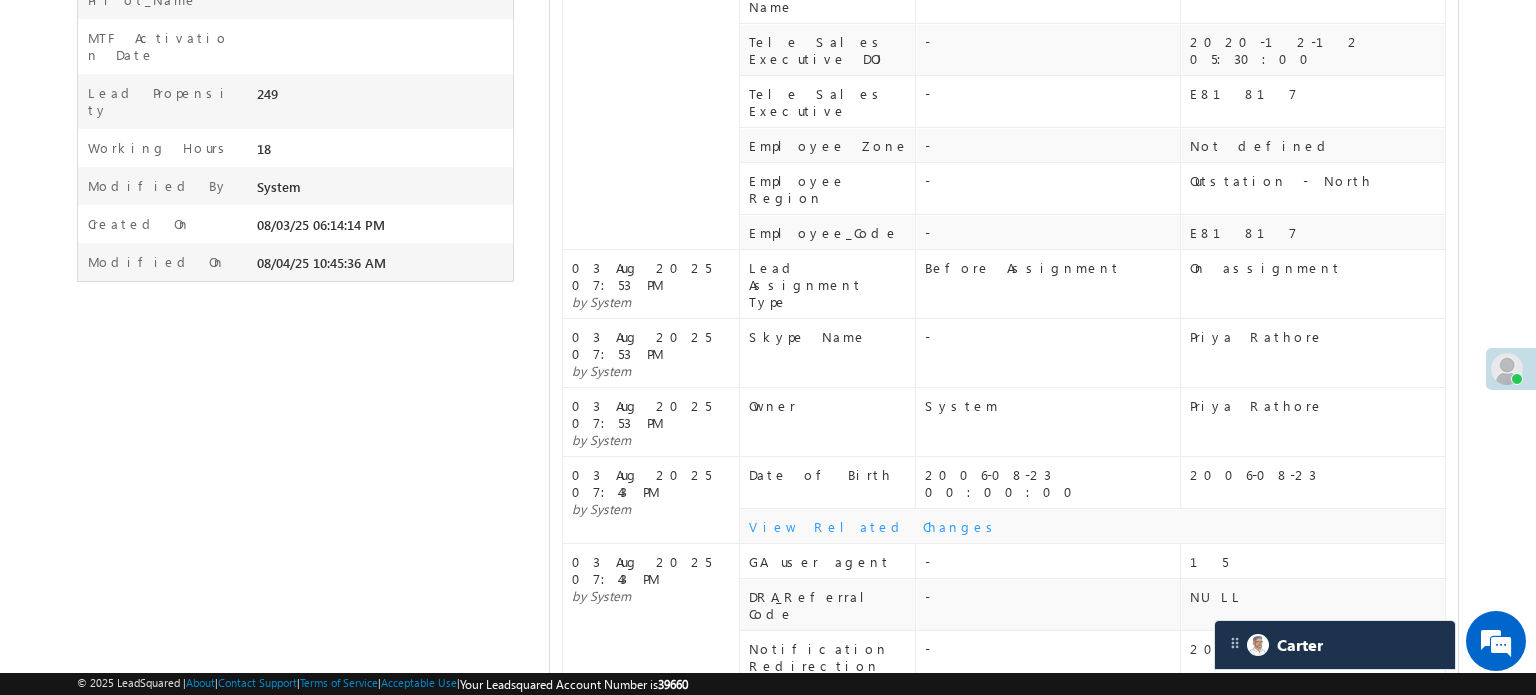 scroll, scrollTop: 1374, scrollLeft: 0, axis: vertical 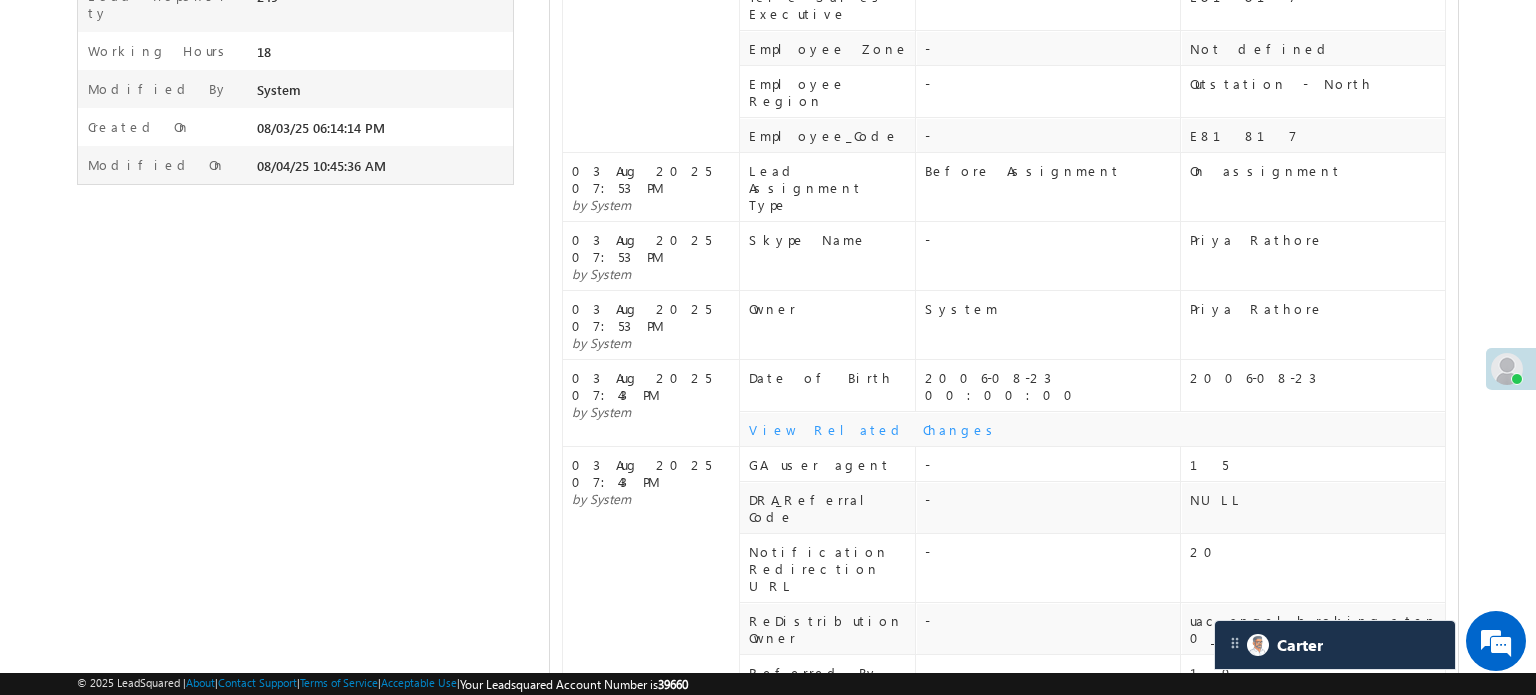 click on "Show More" at bounding box center (1013, 1124) 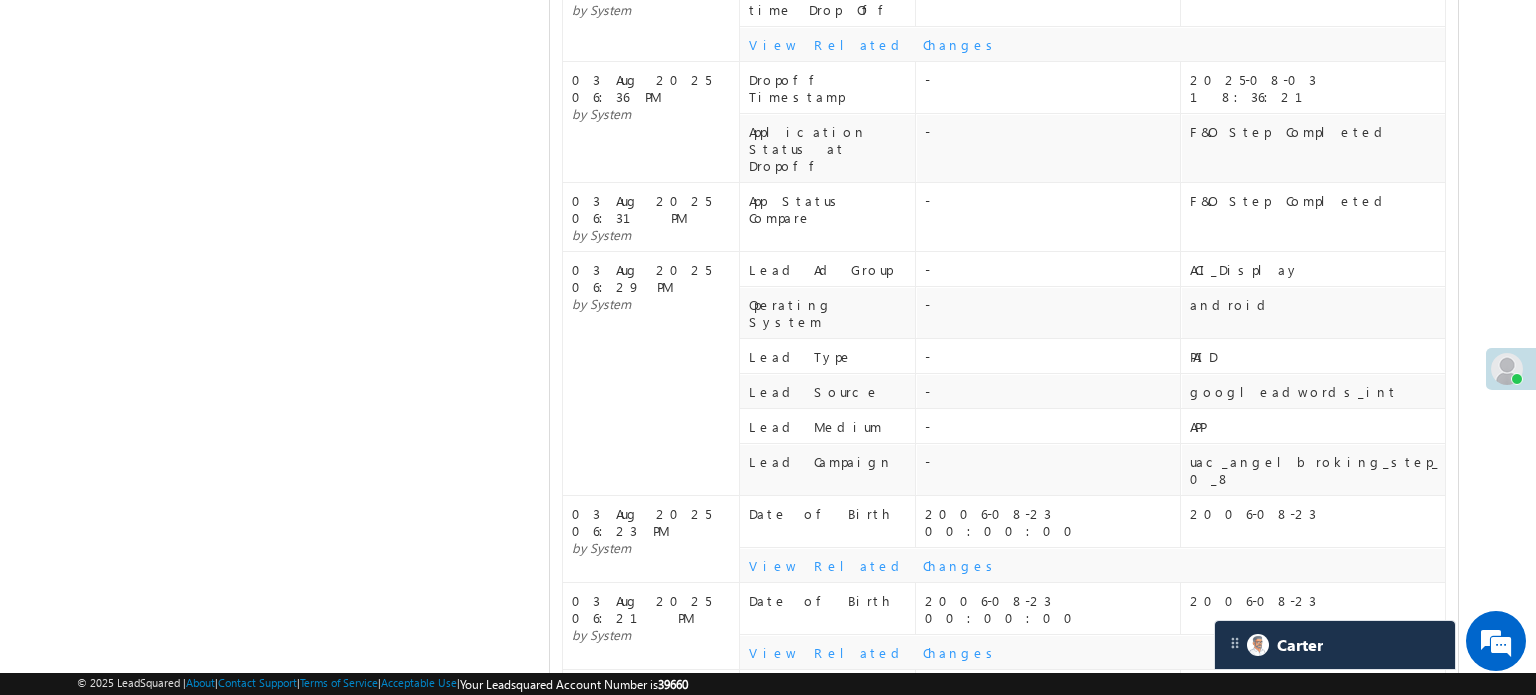 scroll, scrollTop: 2613, scrollLeft: 0, axis: vertical 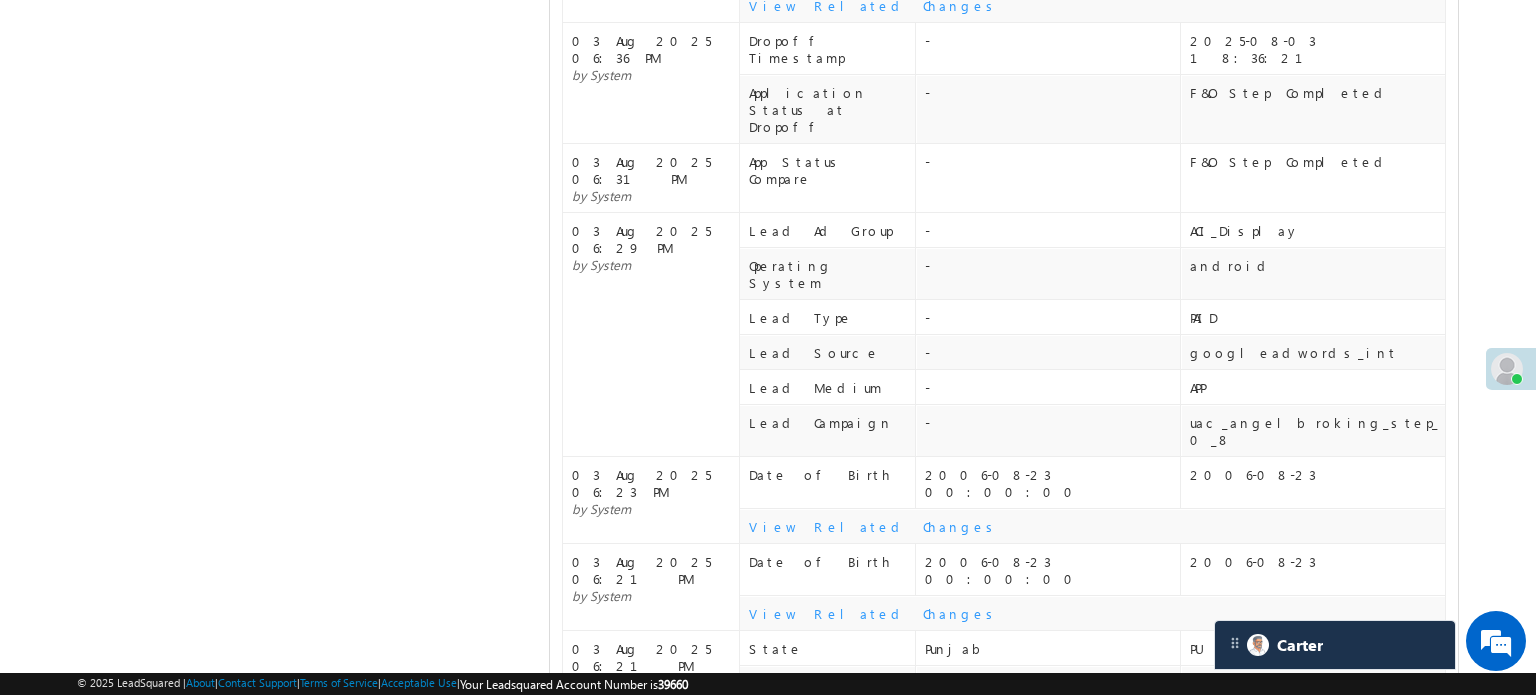 click on "Show More" at bounding box center (1013, 1397) 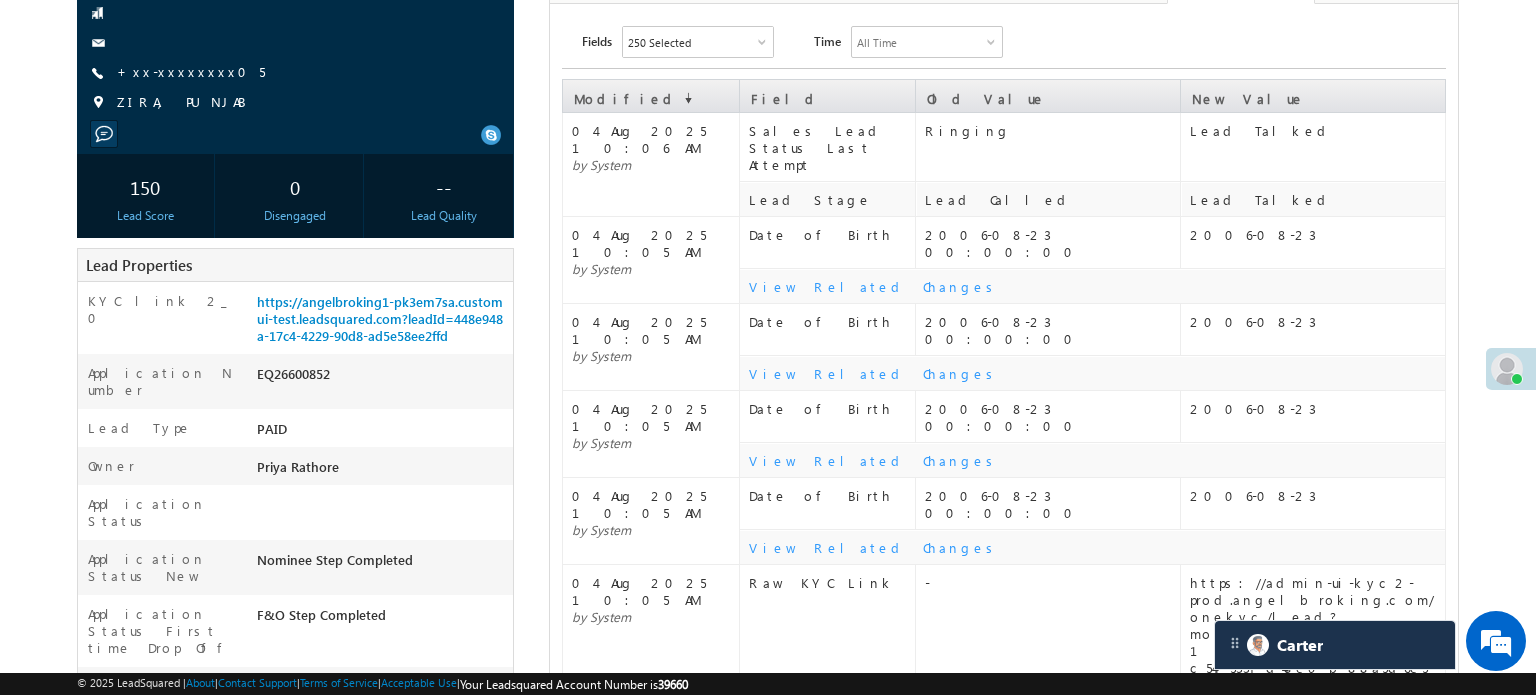 scroll, scrollTop: 156, scrollLeft: 0, axis: vertical 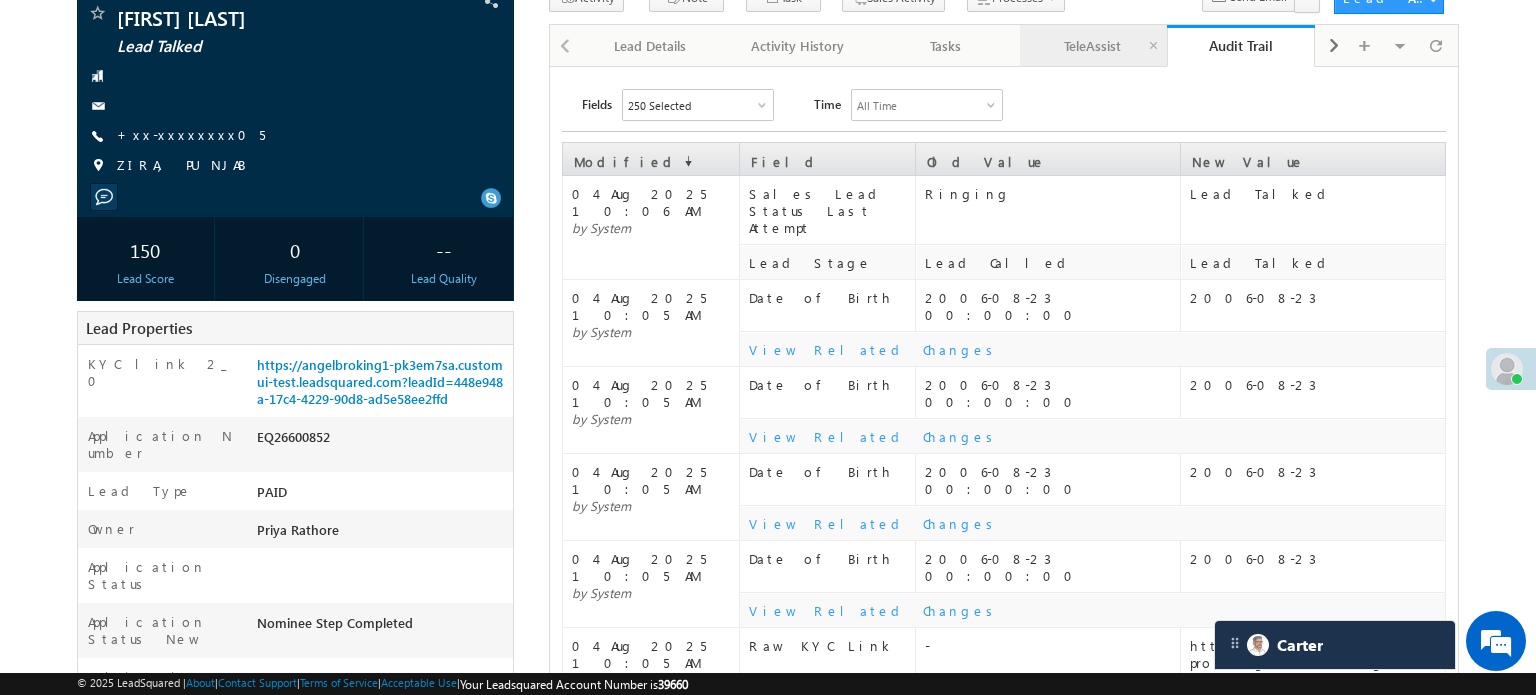 click on "TeleAssist" at bounding box center [1092, 46] 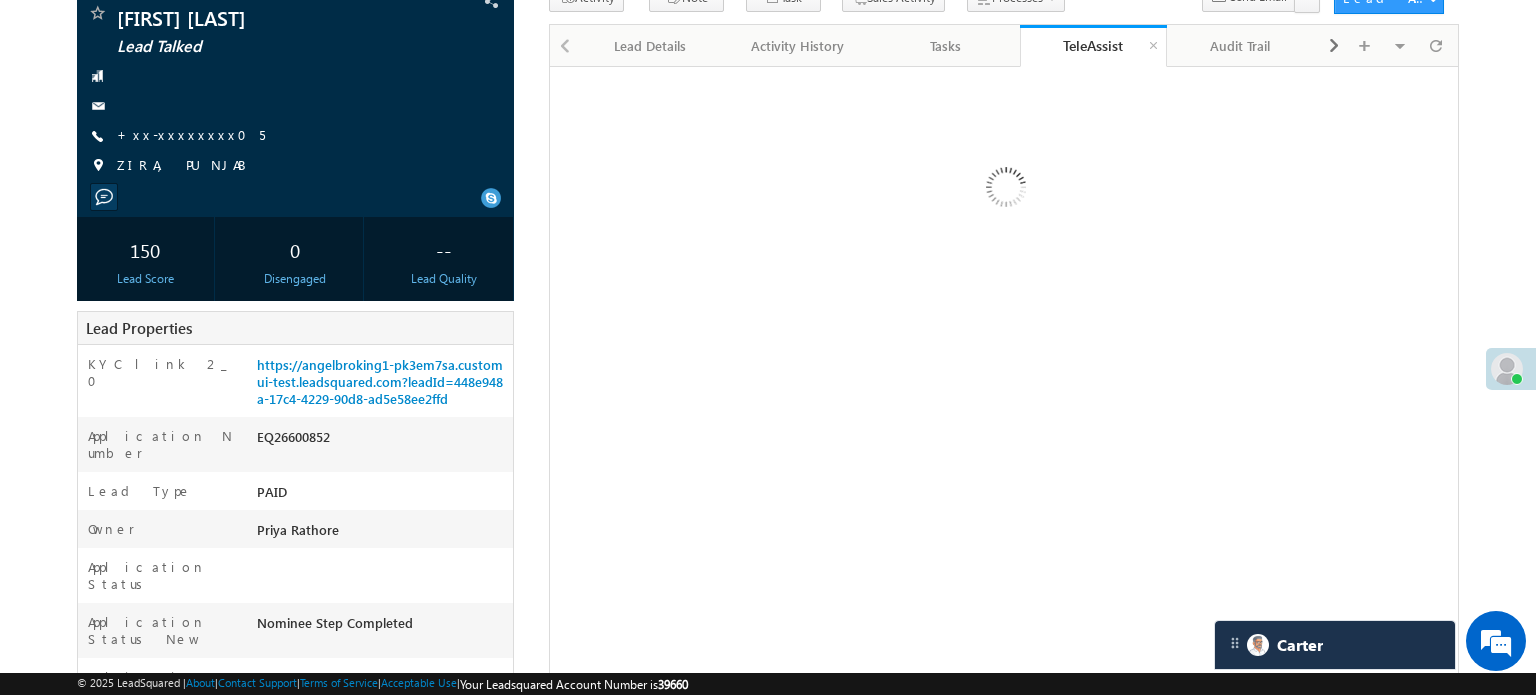 scroll, scrollTop: 0, scrollLeft: 0, axis: both 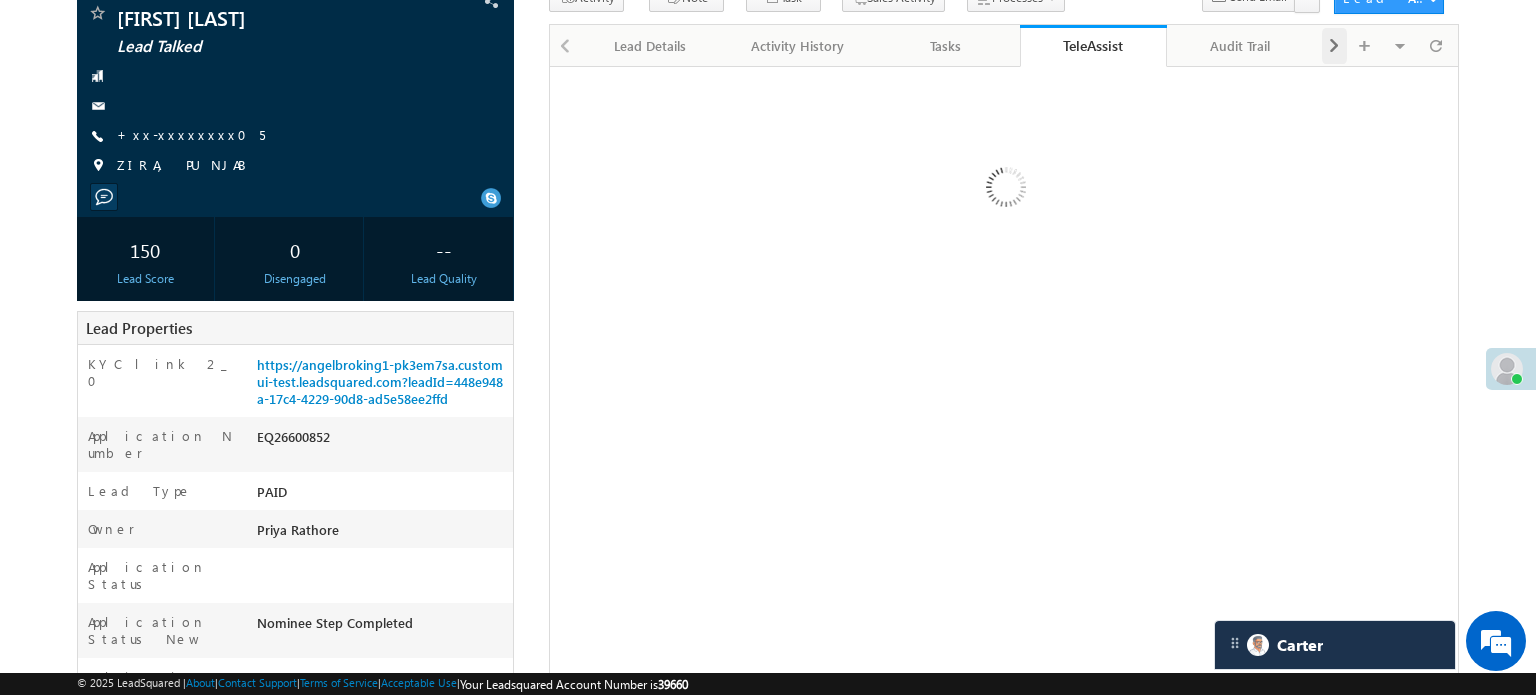 click at bounding box center [1334, 46] 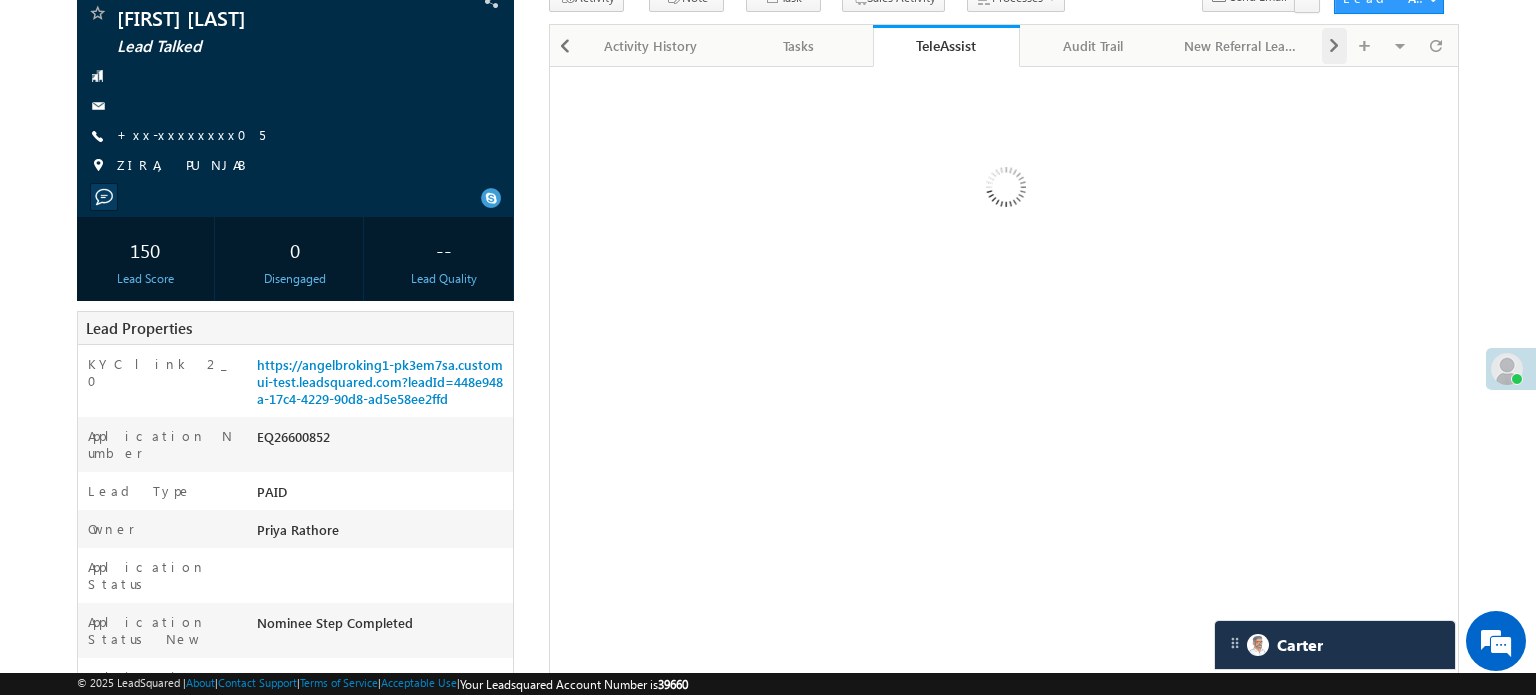 click at bounding box center (1334, 46) 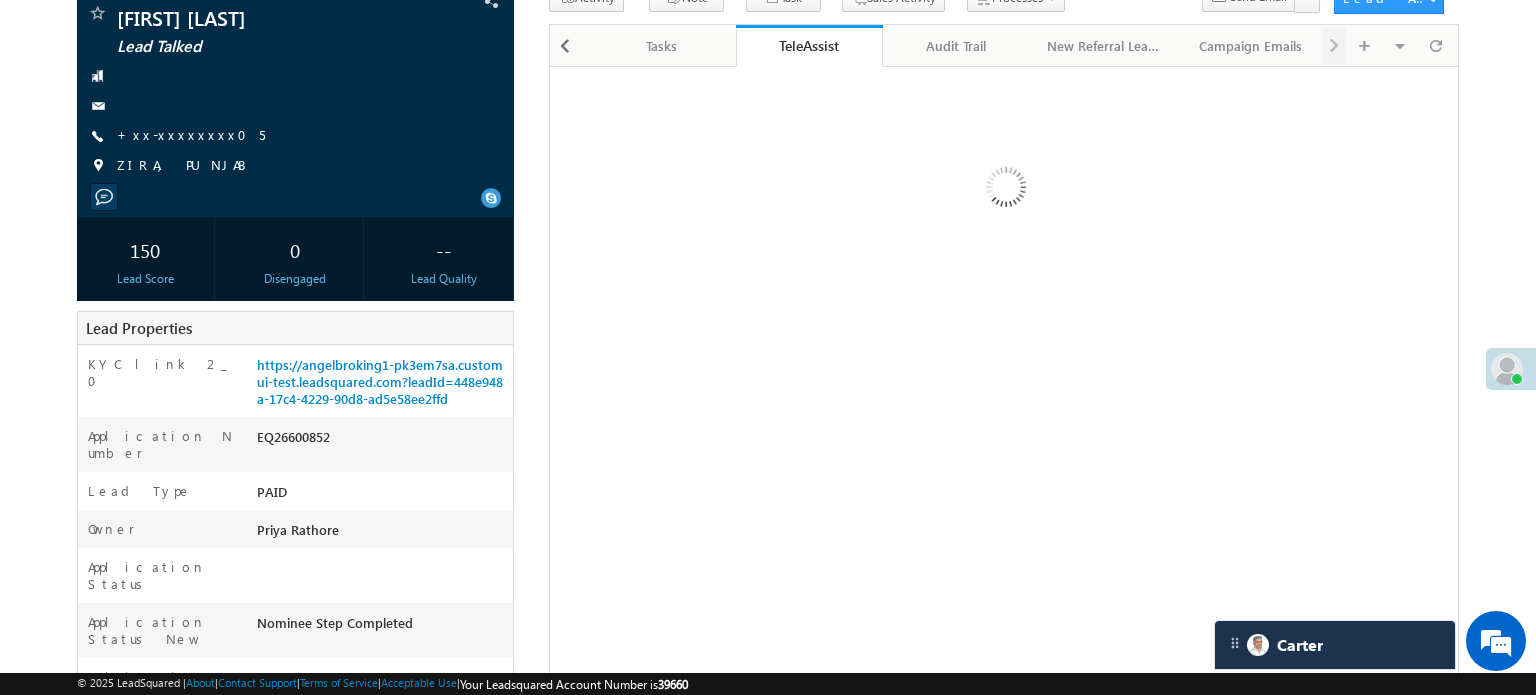 click on "Visible Tabs Lead Details Default Activity History Default Tasks Default TeleAssist Default Audit Trail Default New Referral Leads Default Campaign Emails Default Hidden Tabs Notes Documents Member Of Lists Summary Lead Share History" at bounding box center [1388, 44] 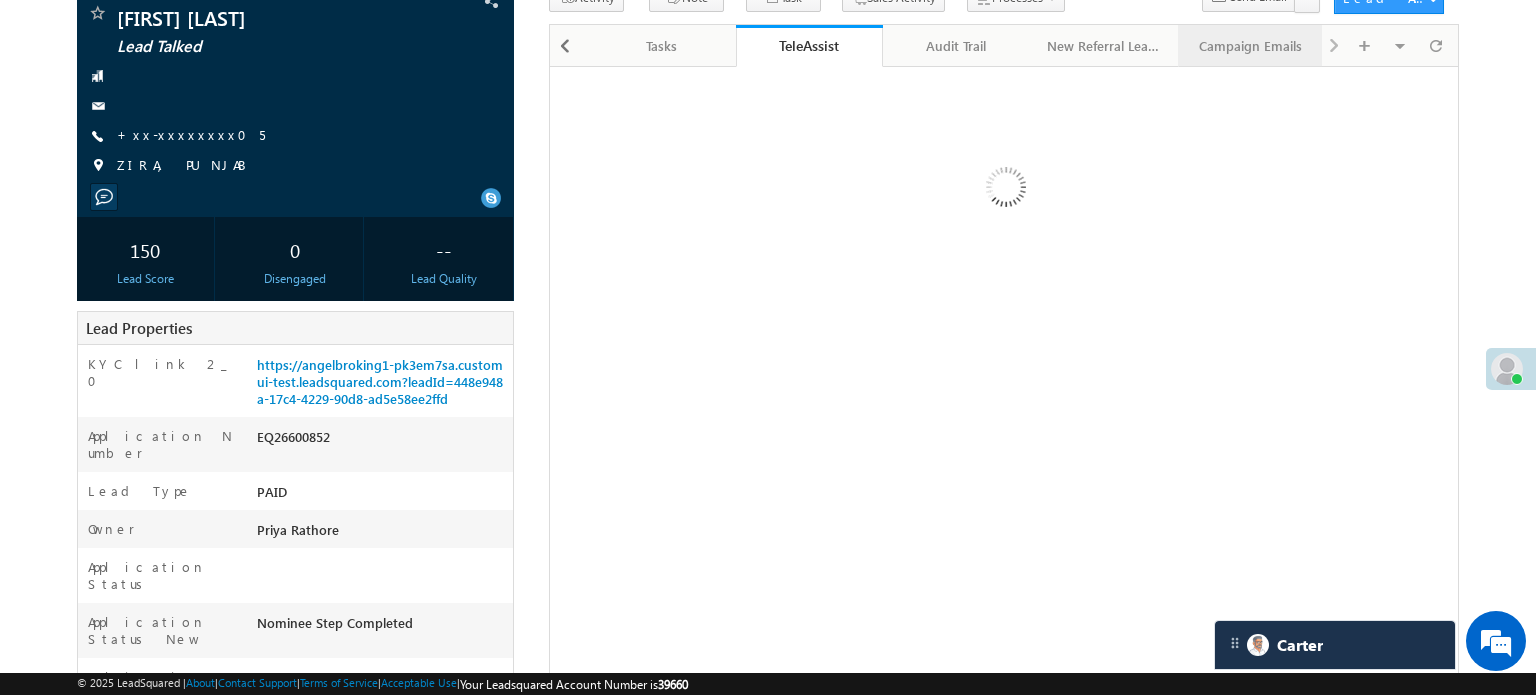 click on "Campaign Emails" at bounding box center (1250, 46) 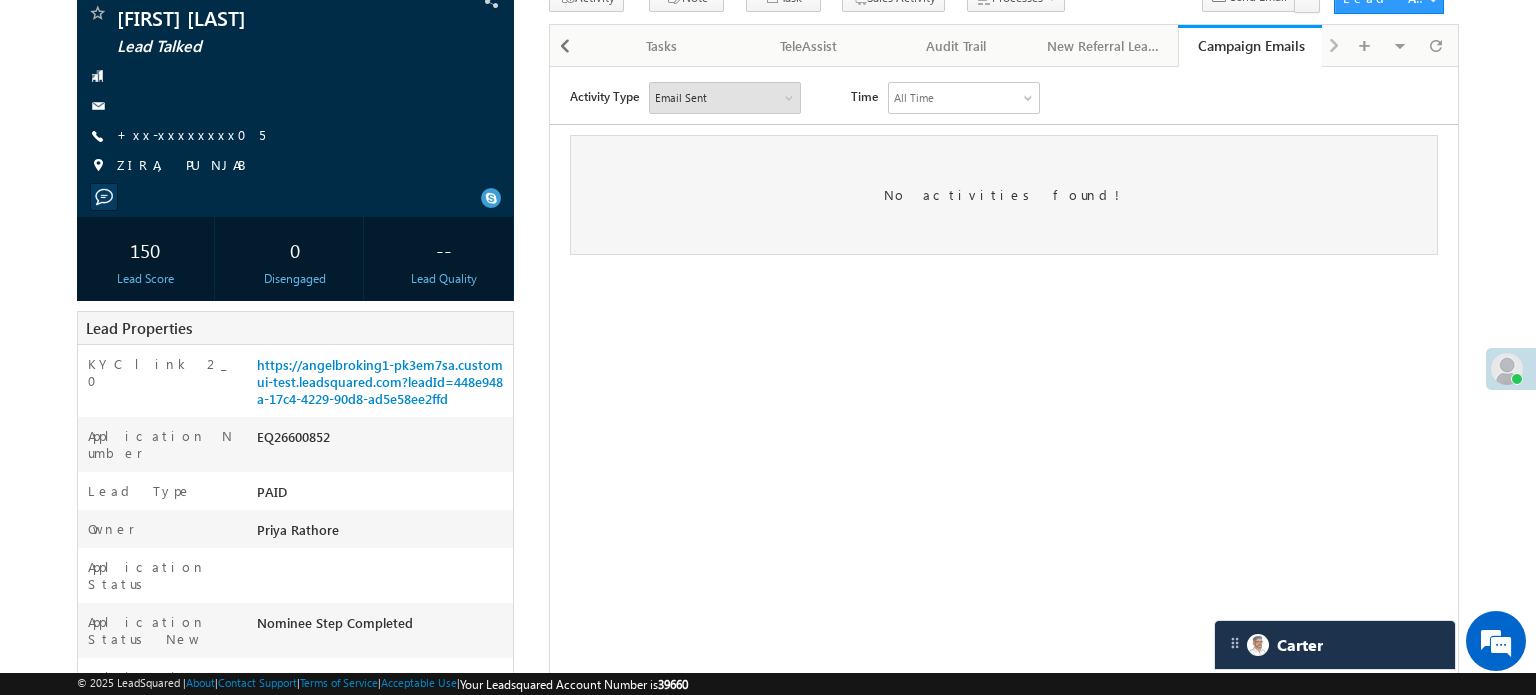 scroll, scrollTop: 0, scrollLeft: 0, axis: both 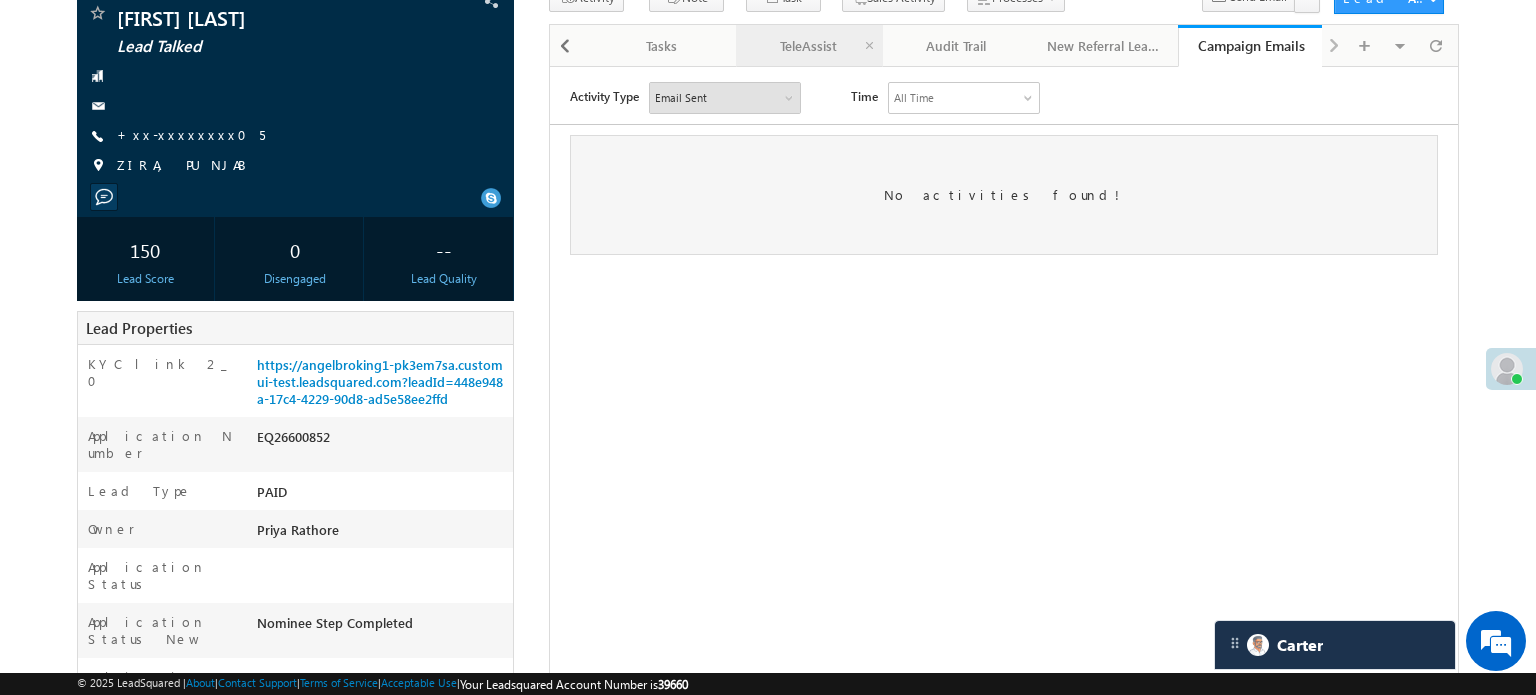 click on "TeleAssist" at bounding box center [809, 46] 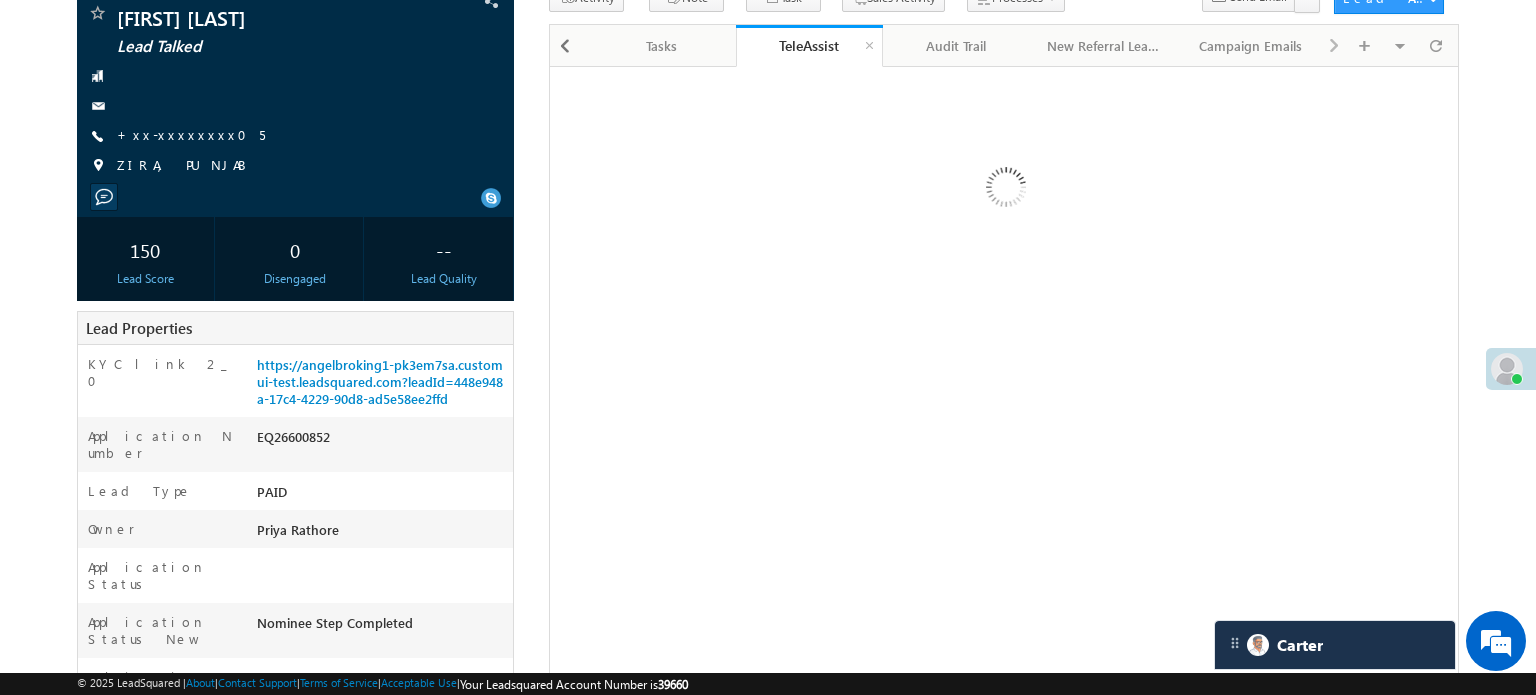 scroll, scrollTop: 0, scrollLeft: 0, axis: both 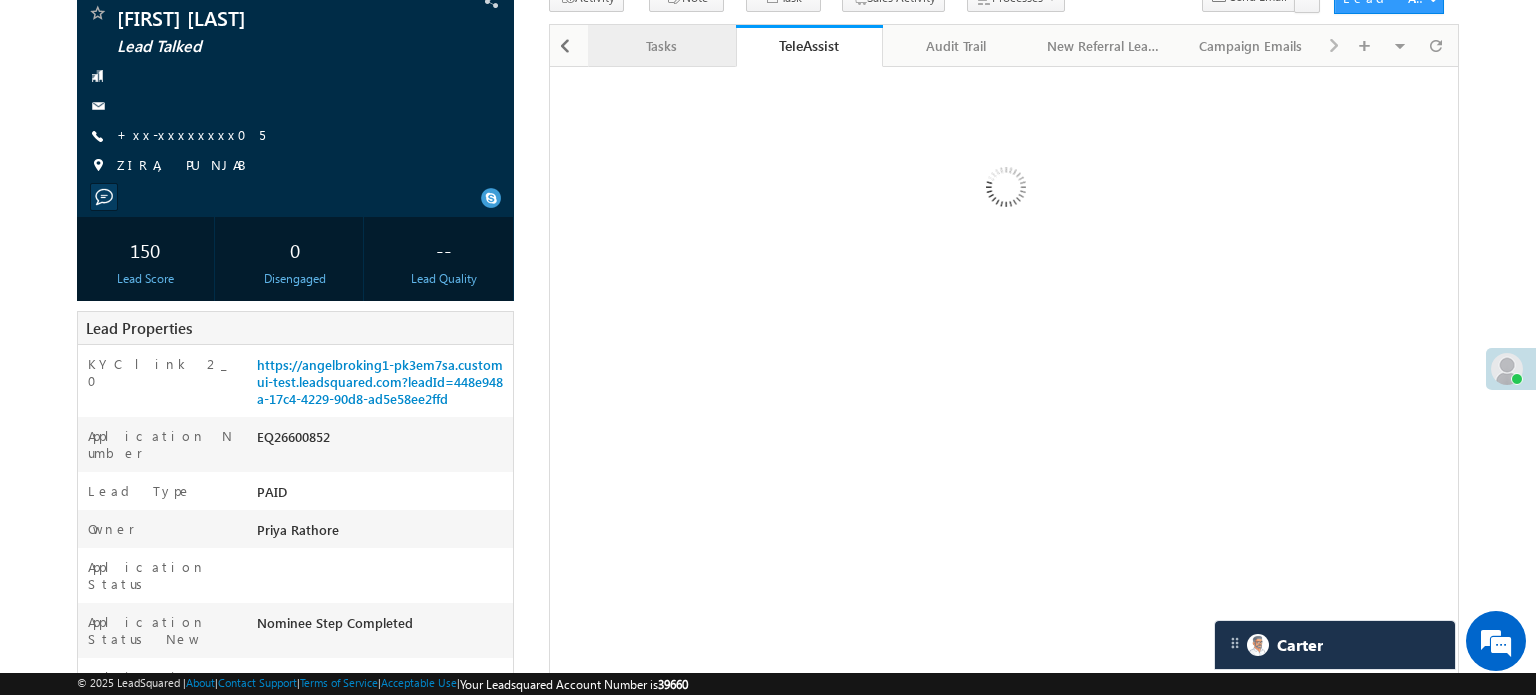 click on "Tasks" at bounding box center (660, 46) 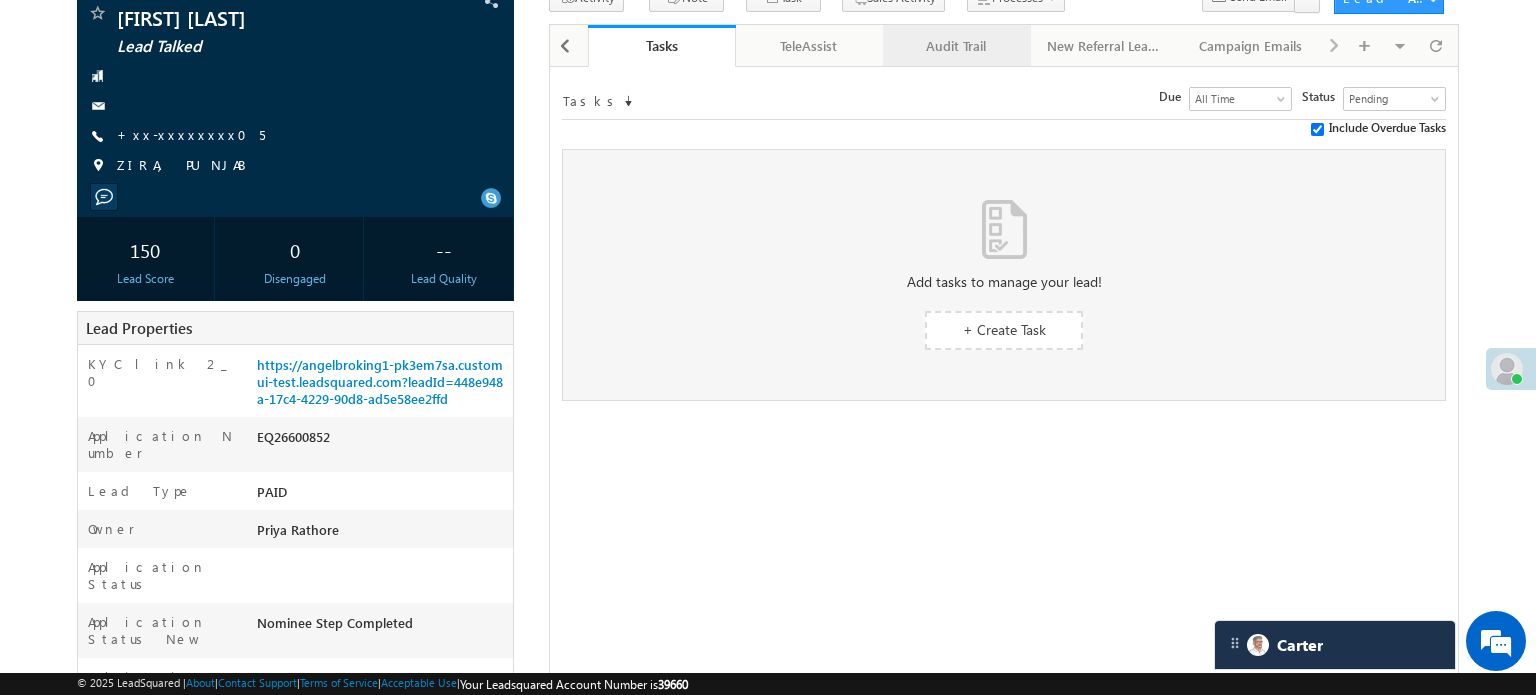 click on "Audit Trail" at bounding box center [955, 46] 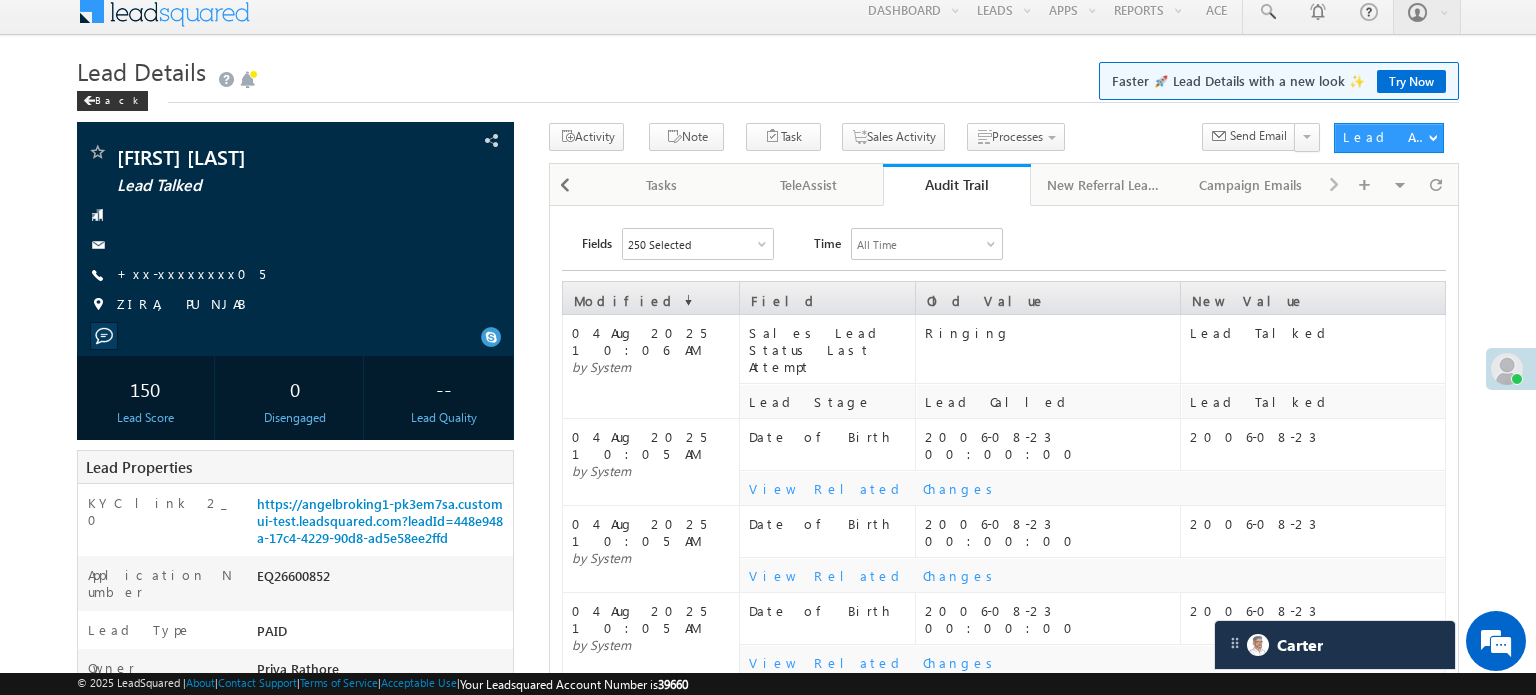 scroll, scrollTop: 0, scrollLeft: 0, axis: both 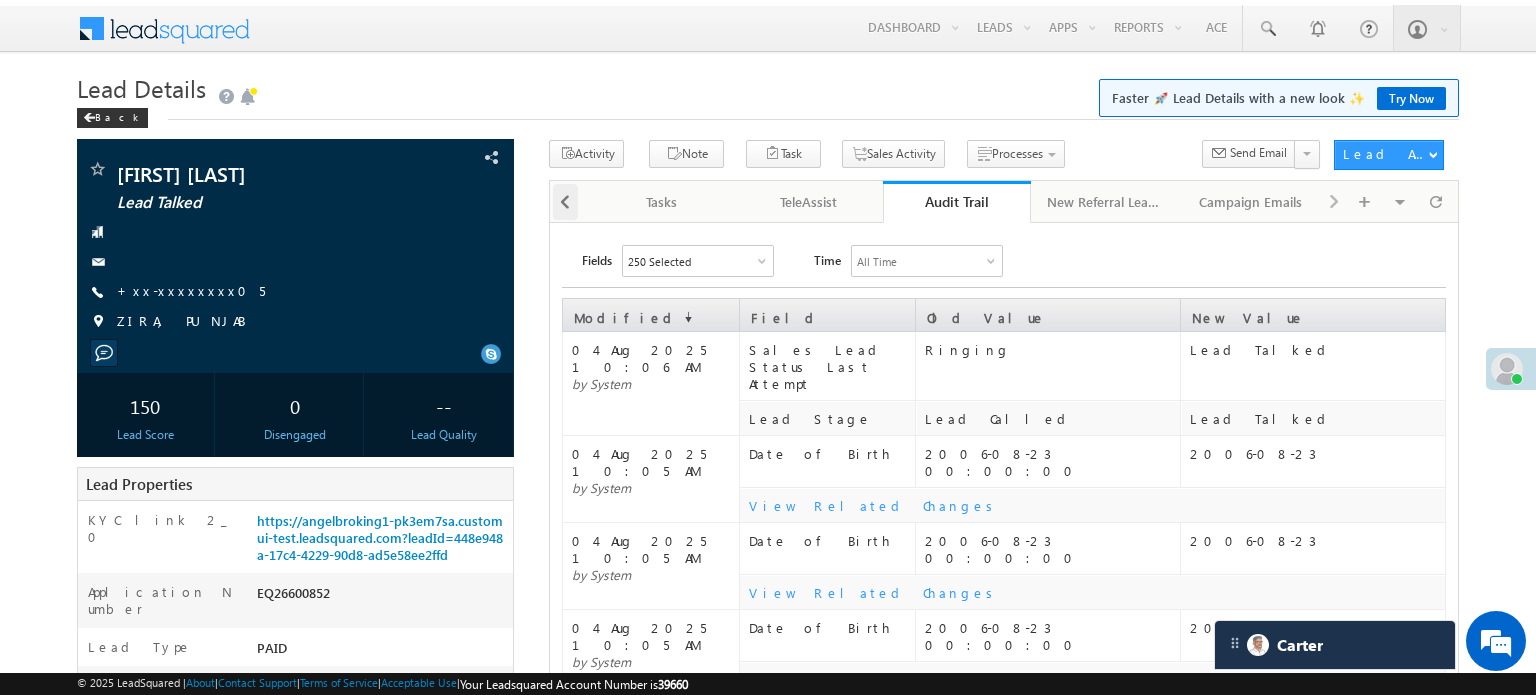 click at bounding box center (565, 202) 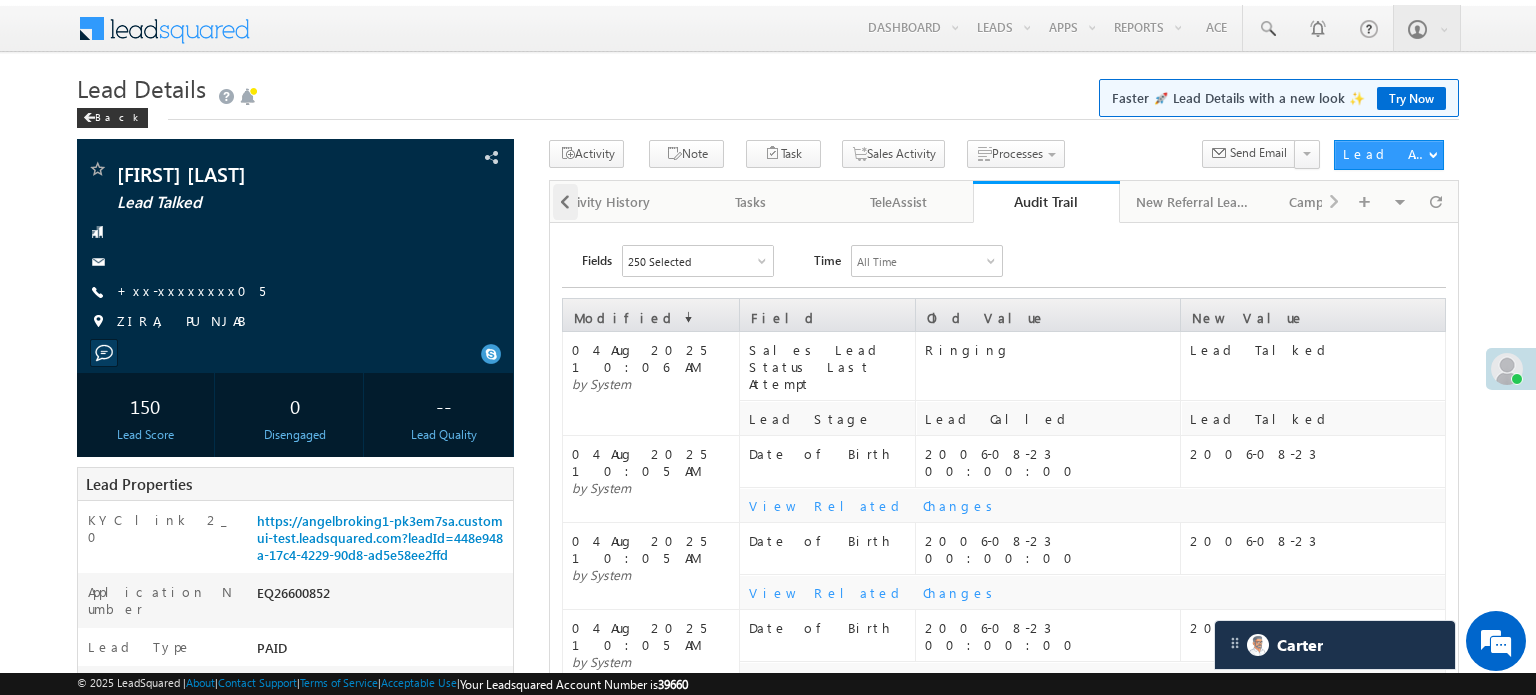 click at bounding box center (565, 202) 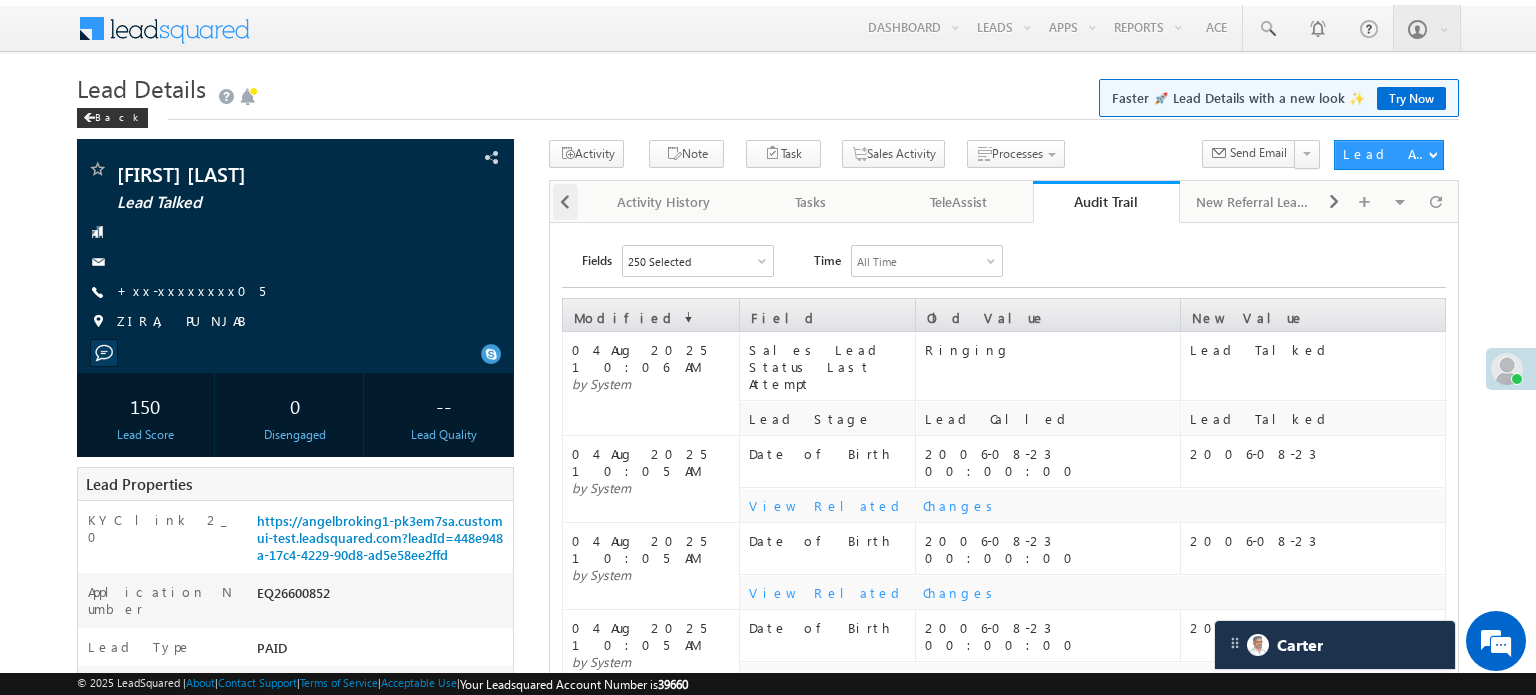 click at bounding box center (565, 202) 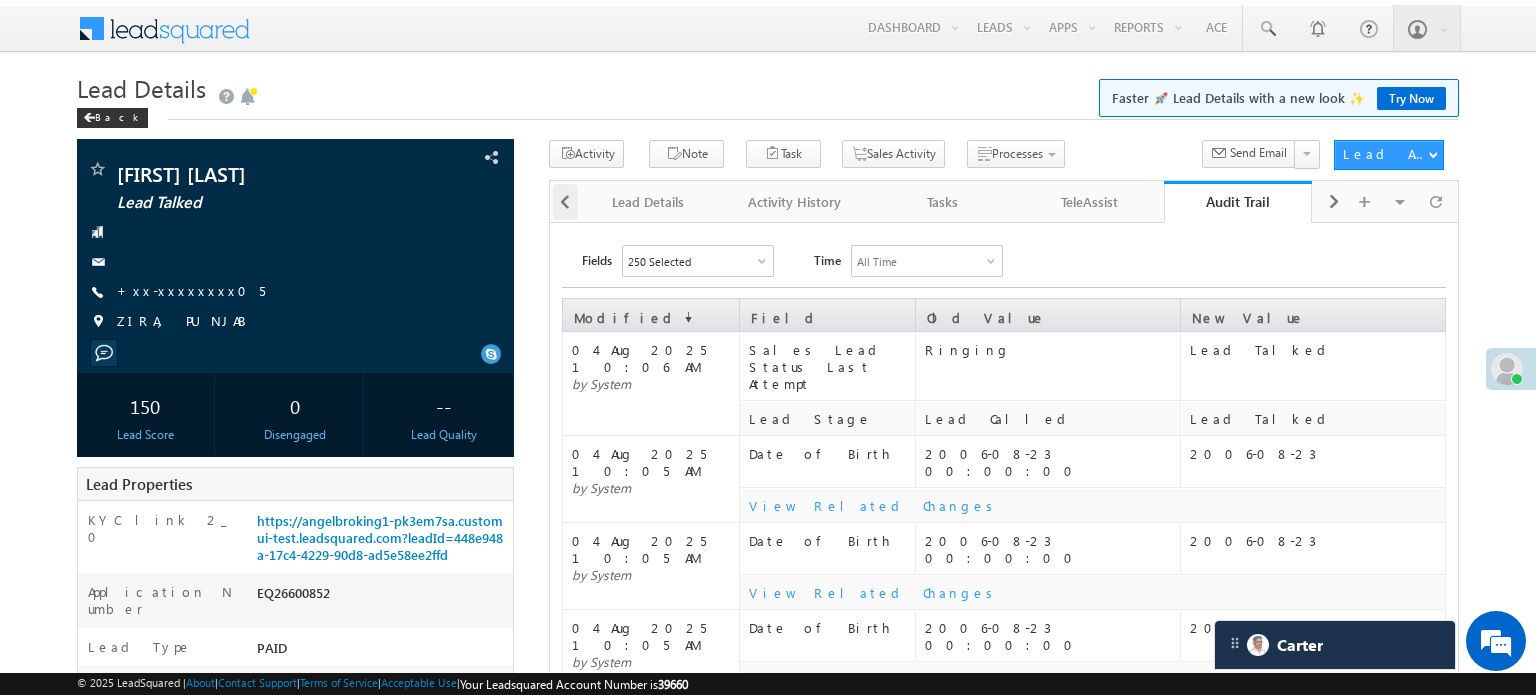 click at bounding box center (563, 200) 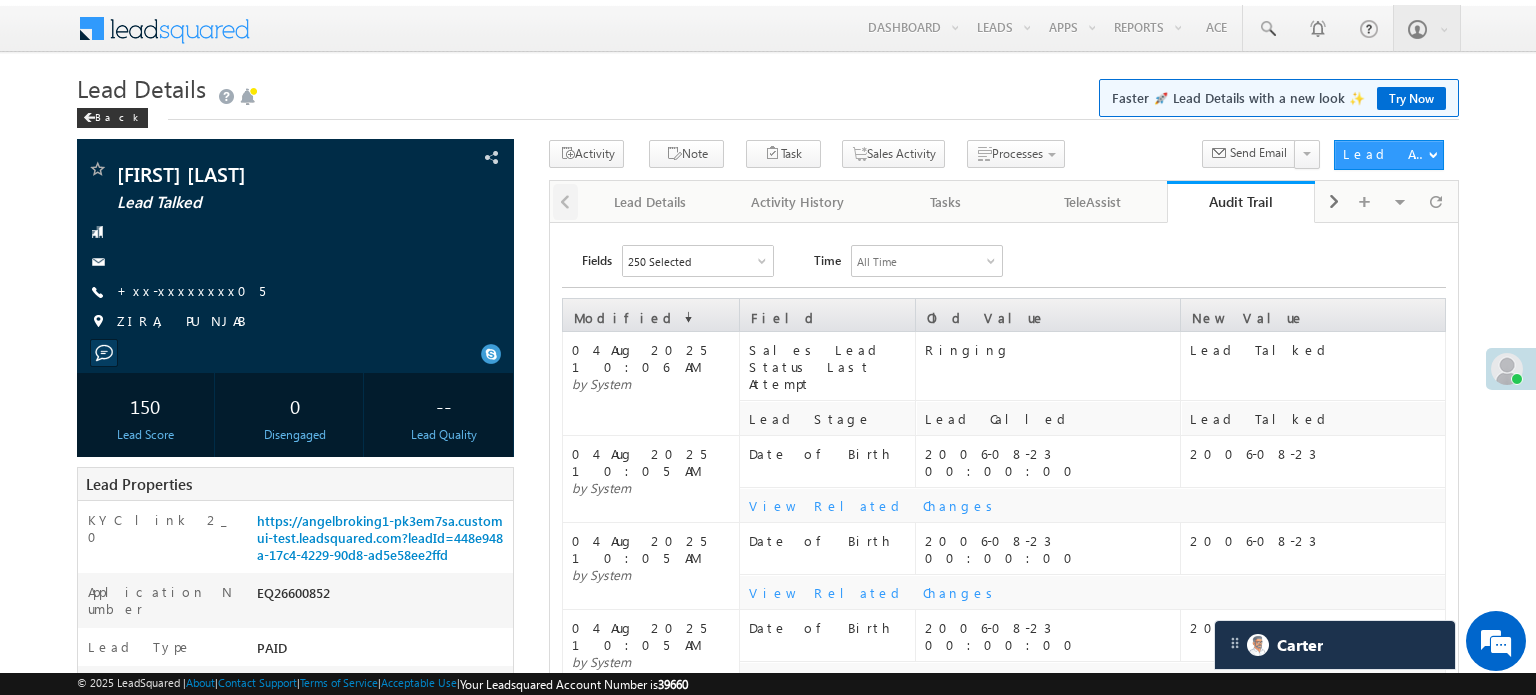 click at bounding box center (563, 200) 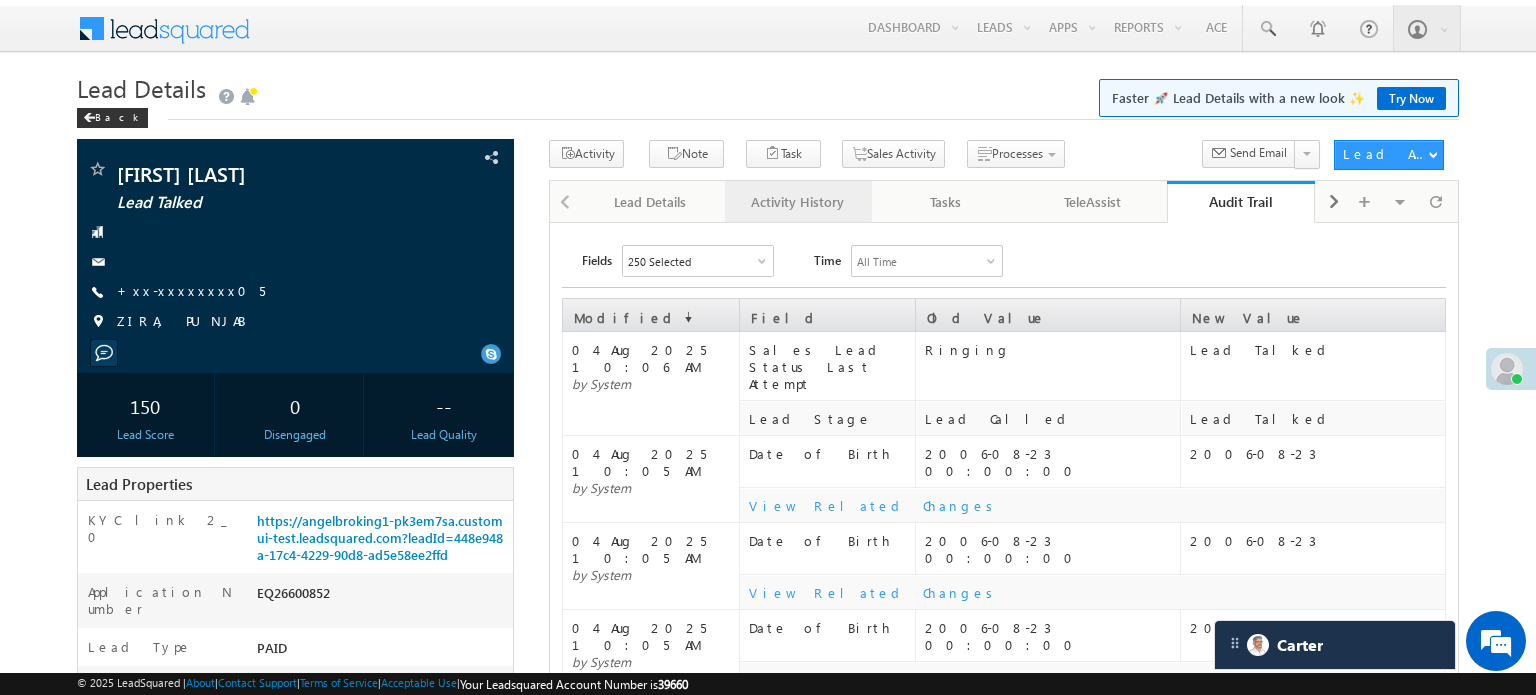 click on "Activity History" at bounding box center [797, 202] 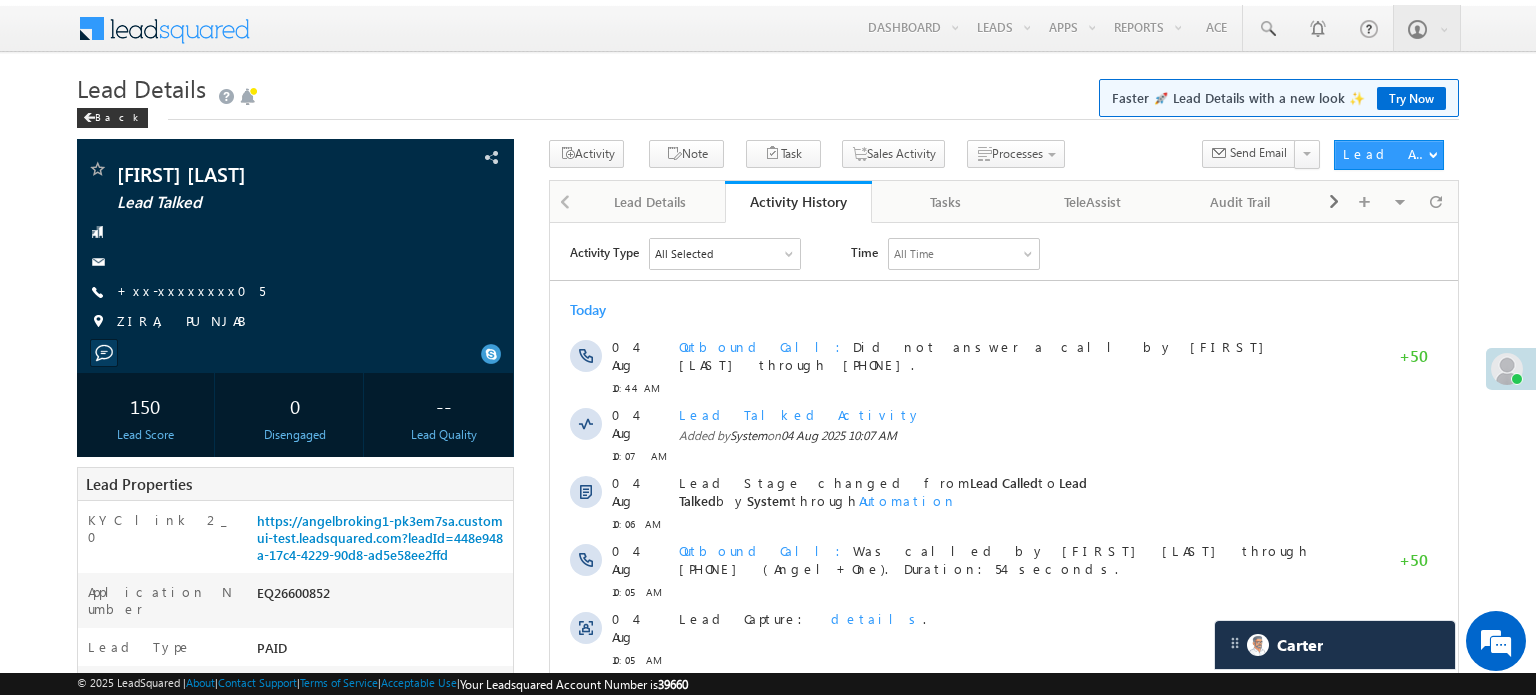 click on "All Selected" at bounding box center [684, 254] 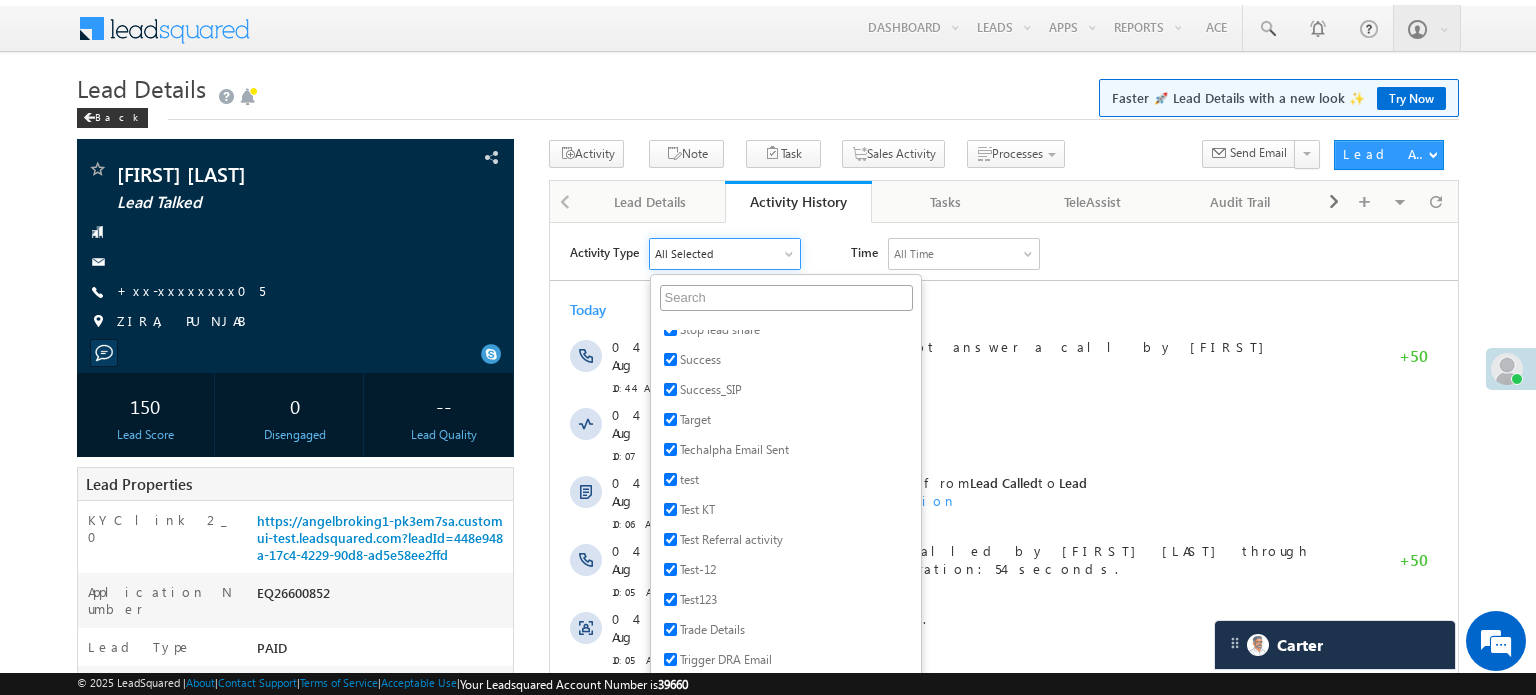 scroll, scrollTop: 5000, scrollLeft: 0, axis: vertical 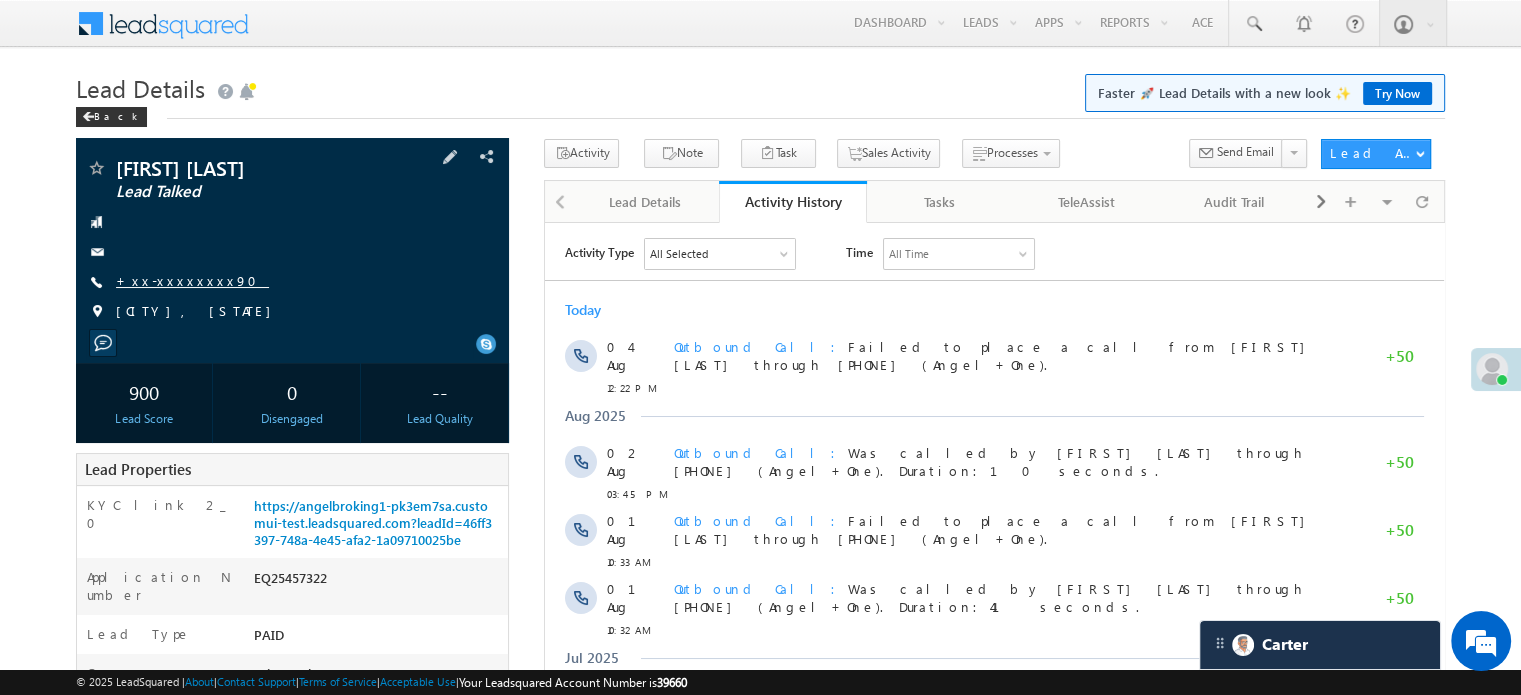 click on "+xx-xxxxxxxx90" at bounding box center [192, 280] 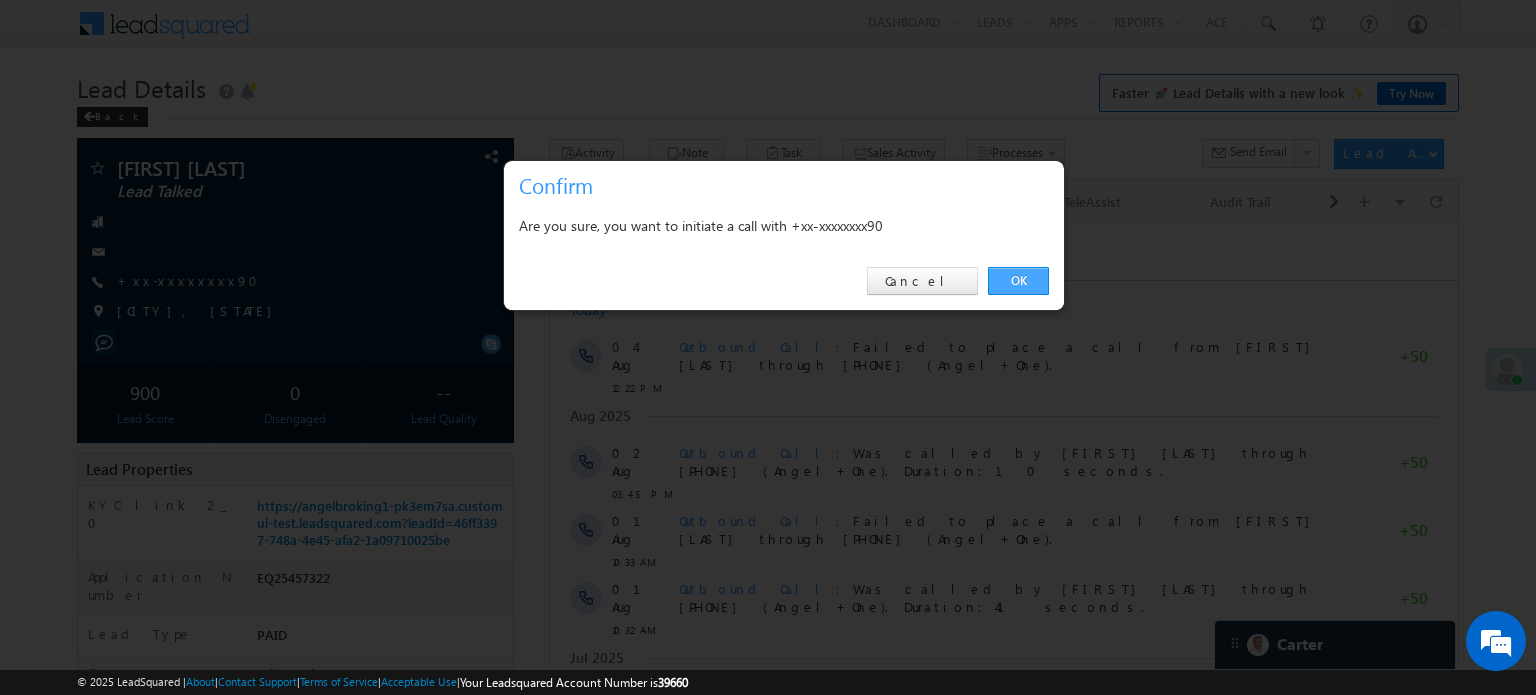 click on "OK" at bounding box center (1018, 281) 